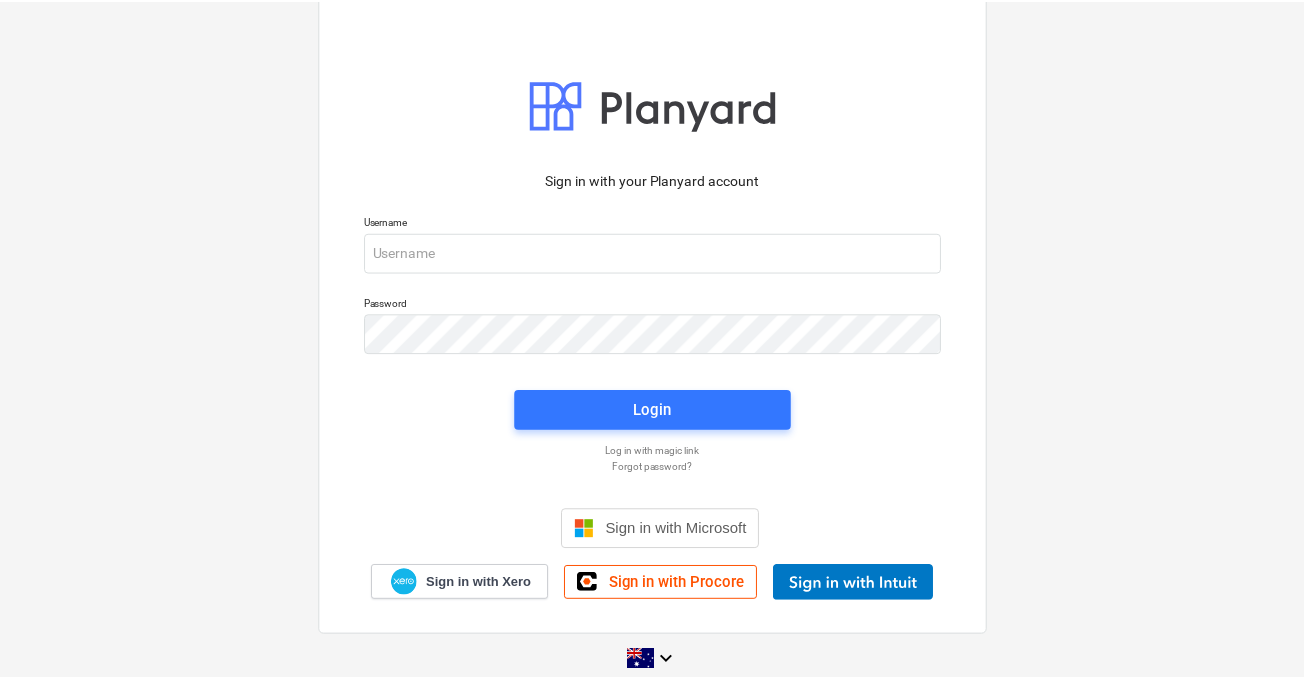 scroll, scrollTop: 0, scrollLeft: 0, axis: both 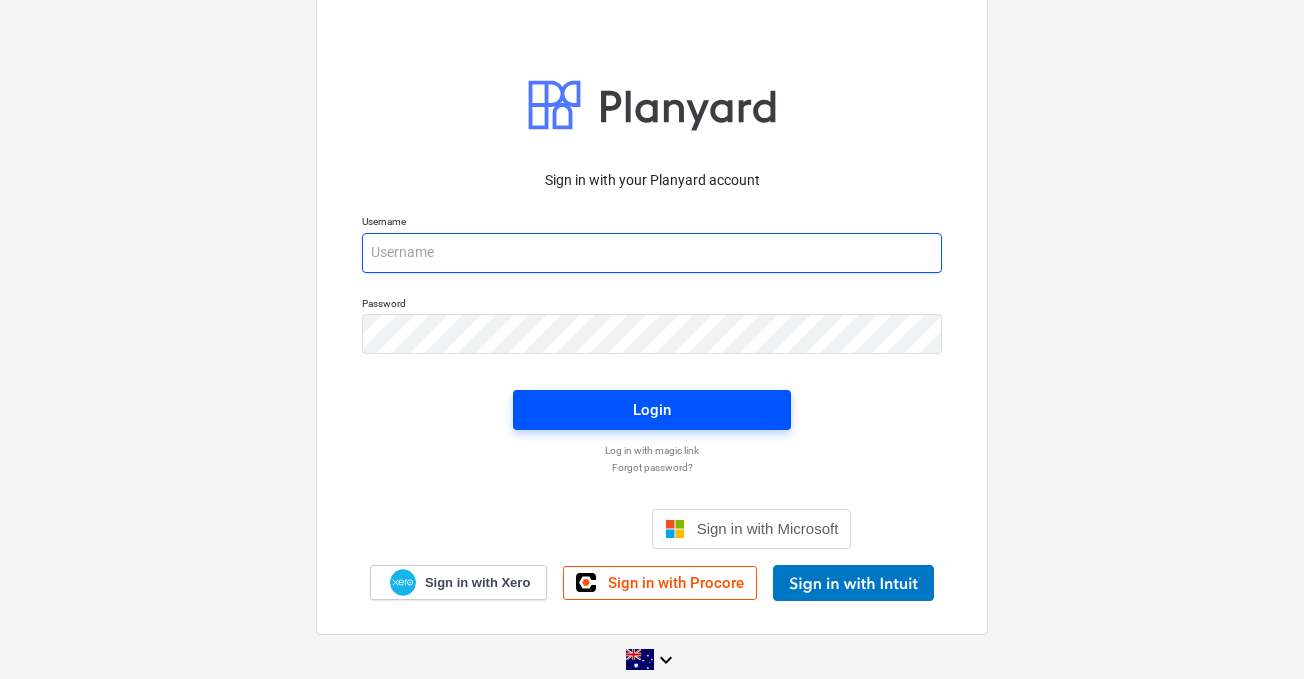 type on "jkeane@[DOMAIN].com.au" 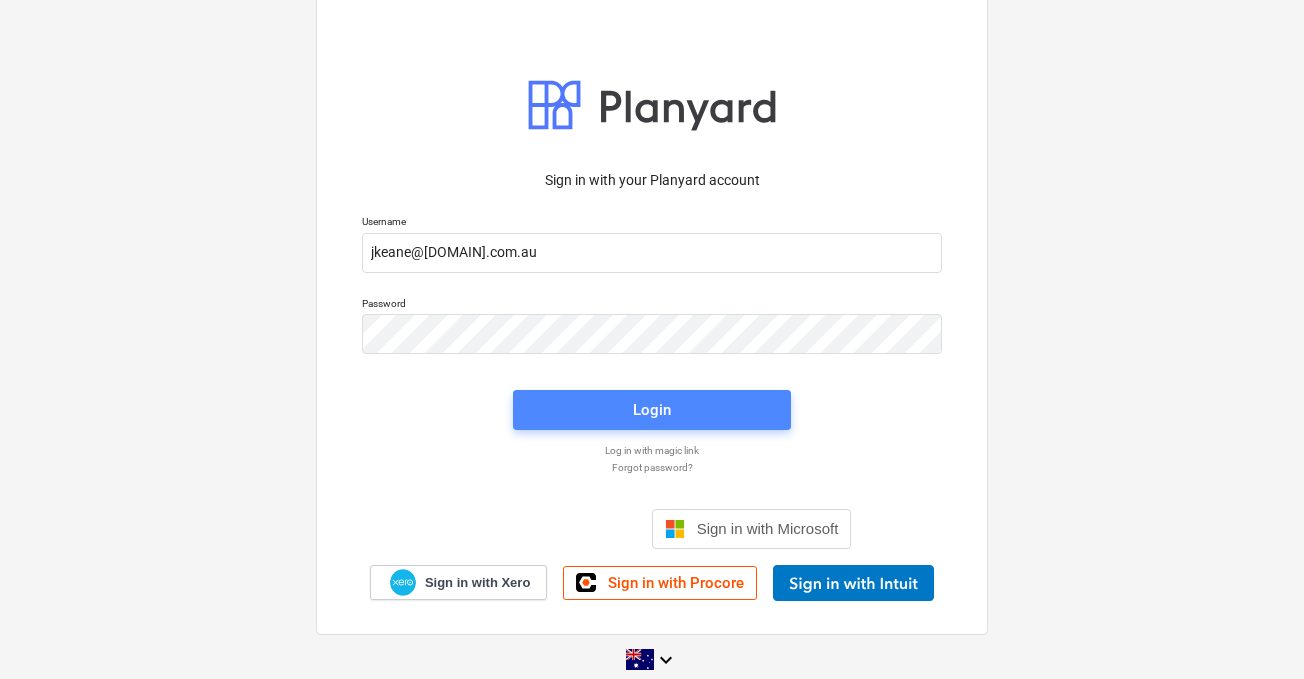 click on "Login" at bounding box center (652, 410) 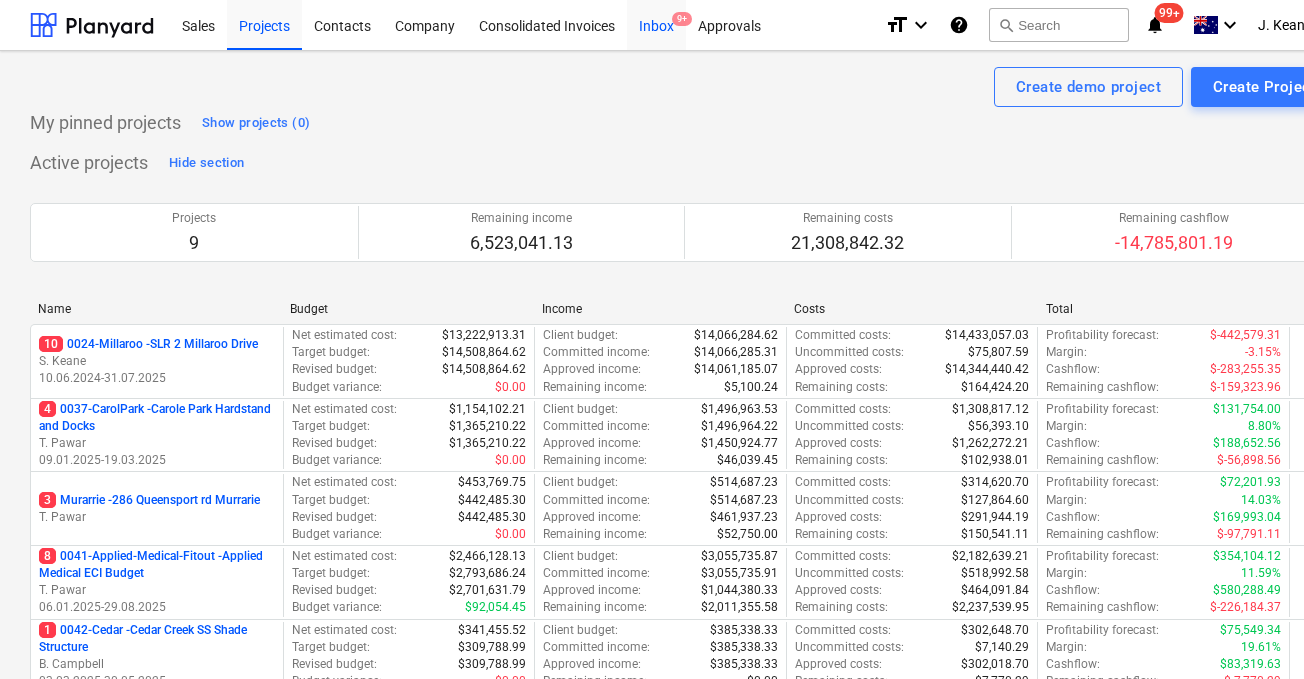 click on "Inbox 9+" at bounding box center [656, 24] 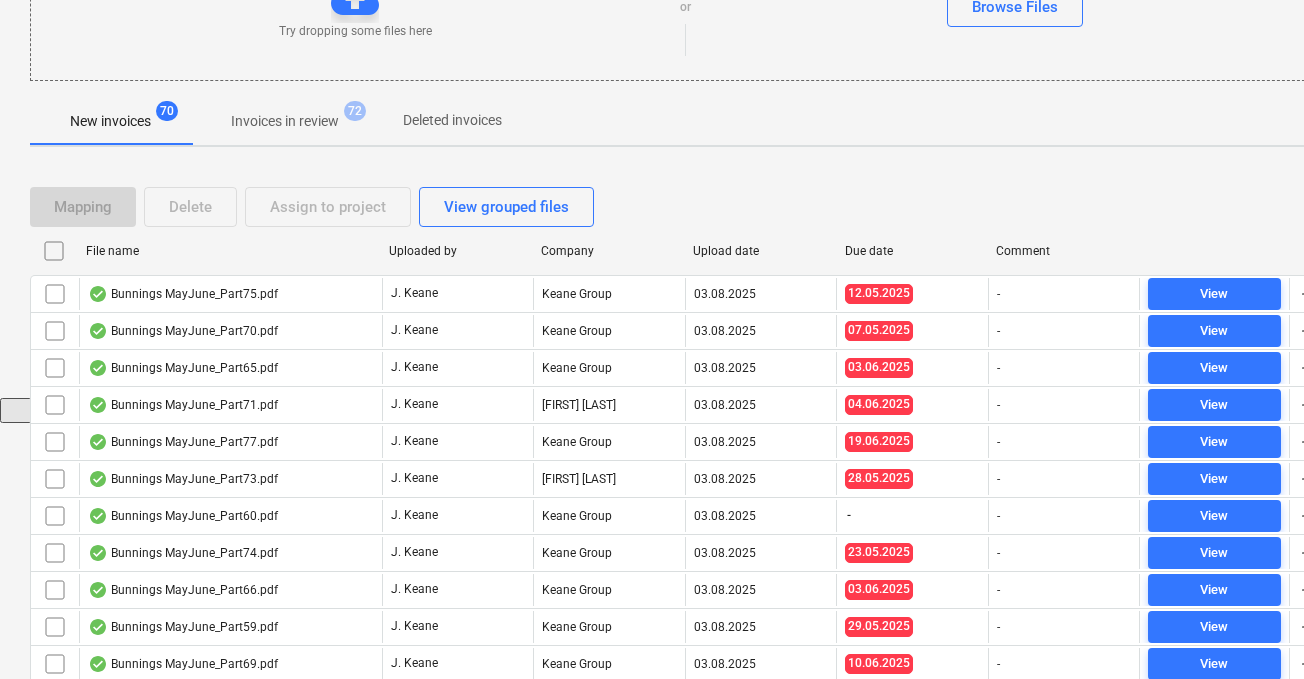 scroll, scrollTop: 277, scrollLeft: 0, axis: vertical 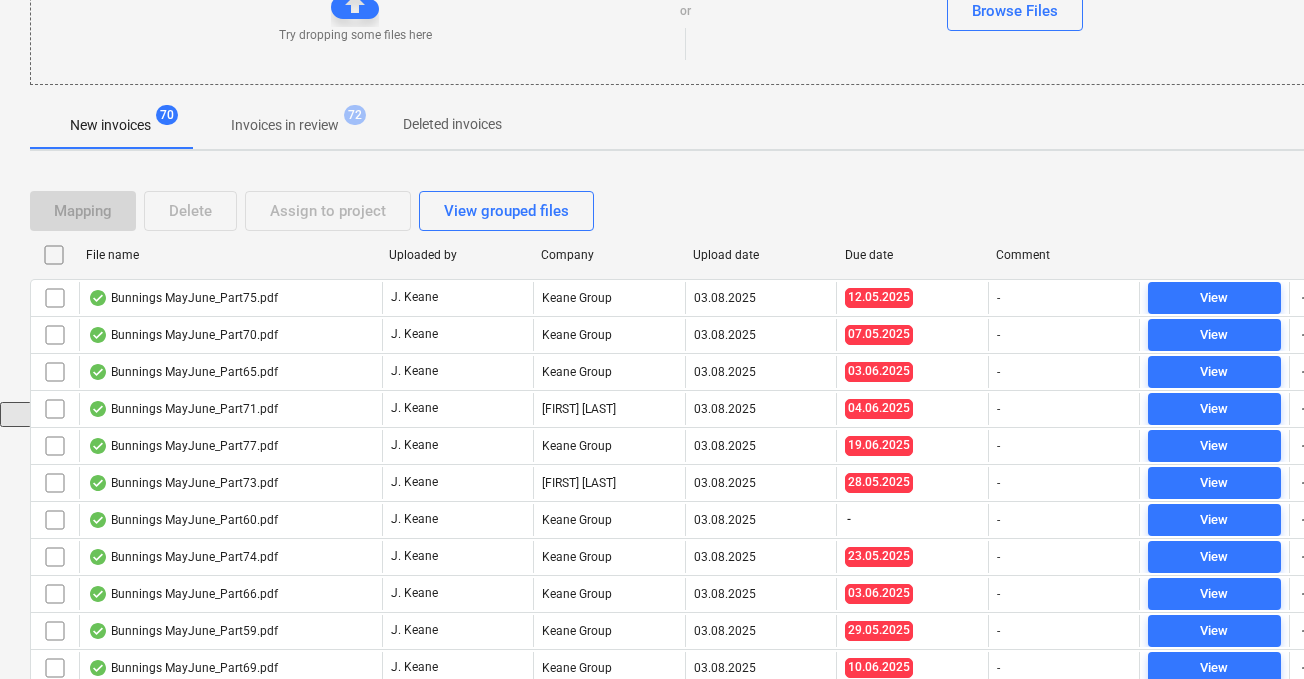 click on "Invoices in review 72" at bounding box center (285, 124) 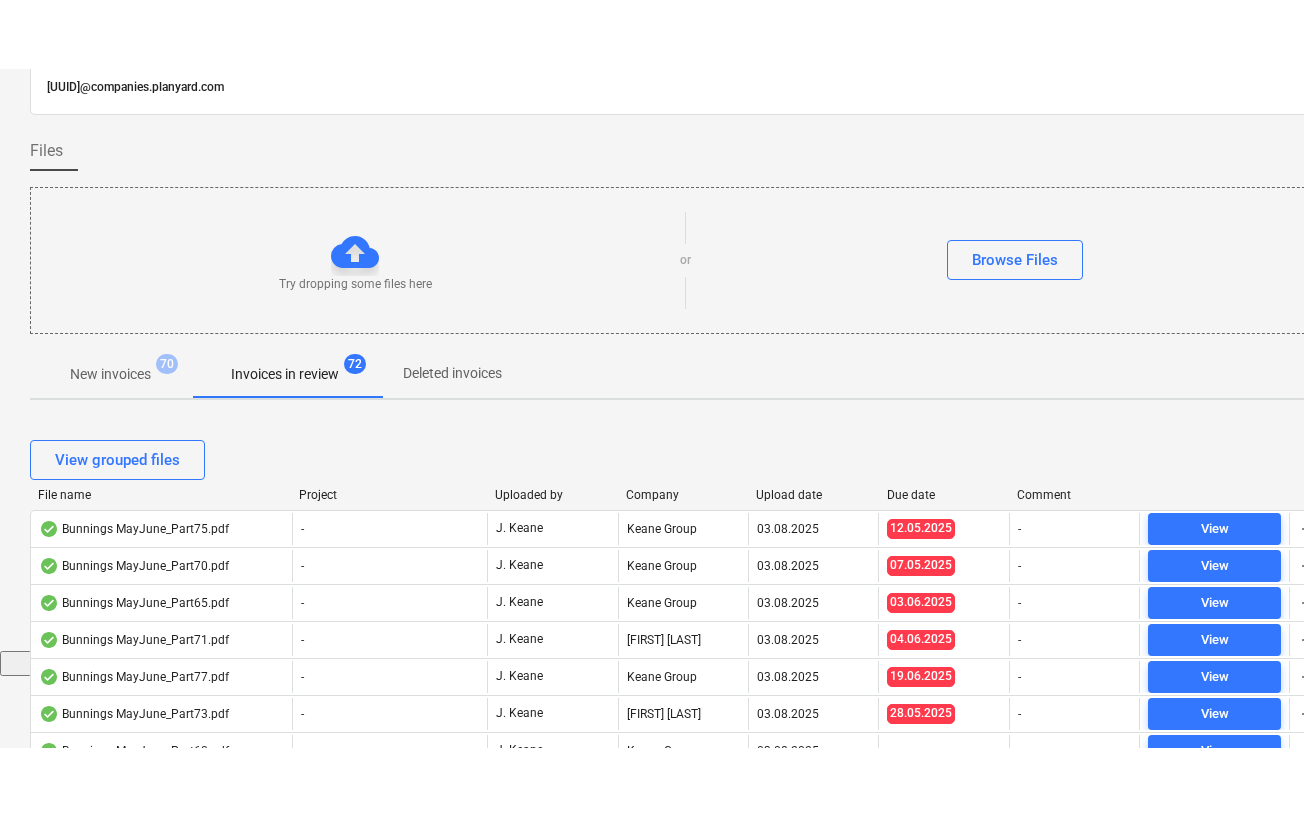 scroll, scrollTop: 277, scrollLeft: 0, axis: vertical 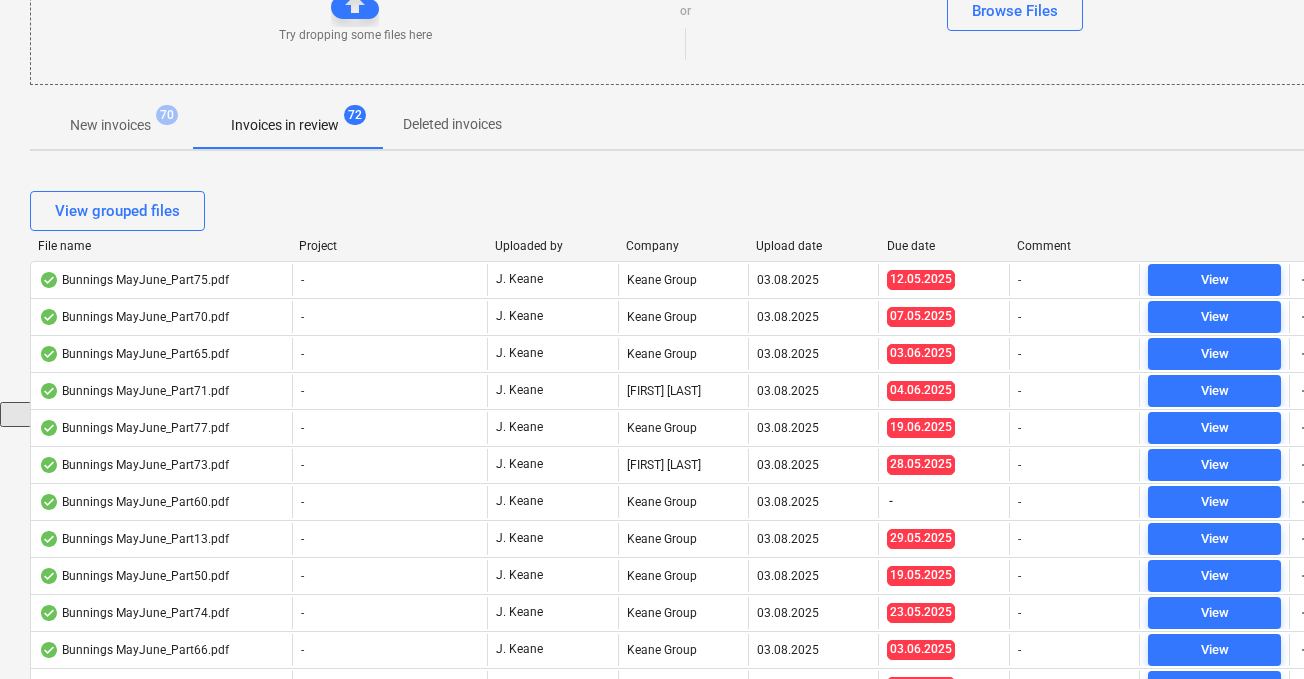click on "File name" at bounding box center [160, 246] 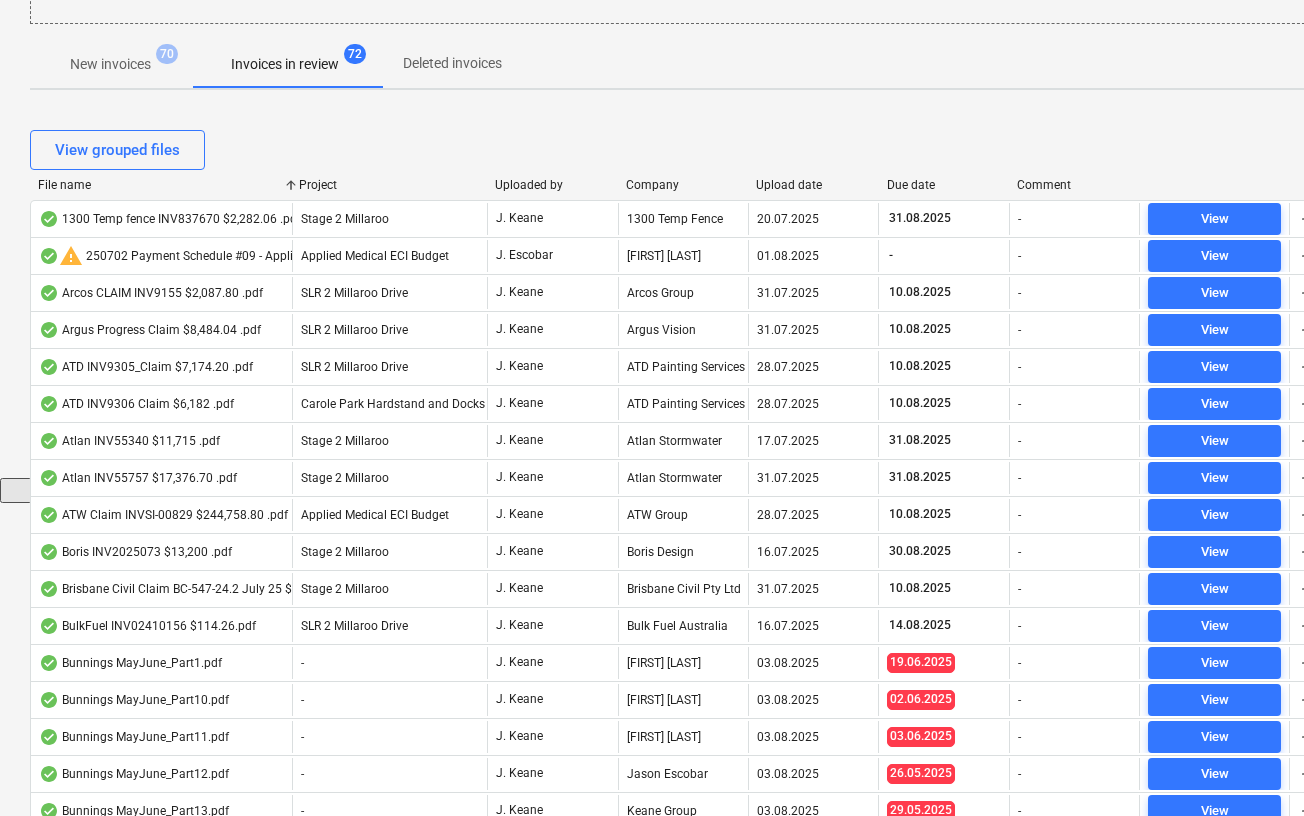scroll, scrollTop: 0, scrollLeft: 0, axis: both 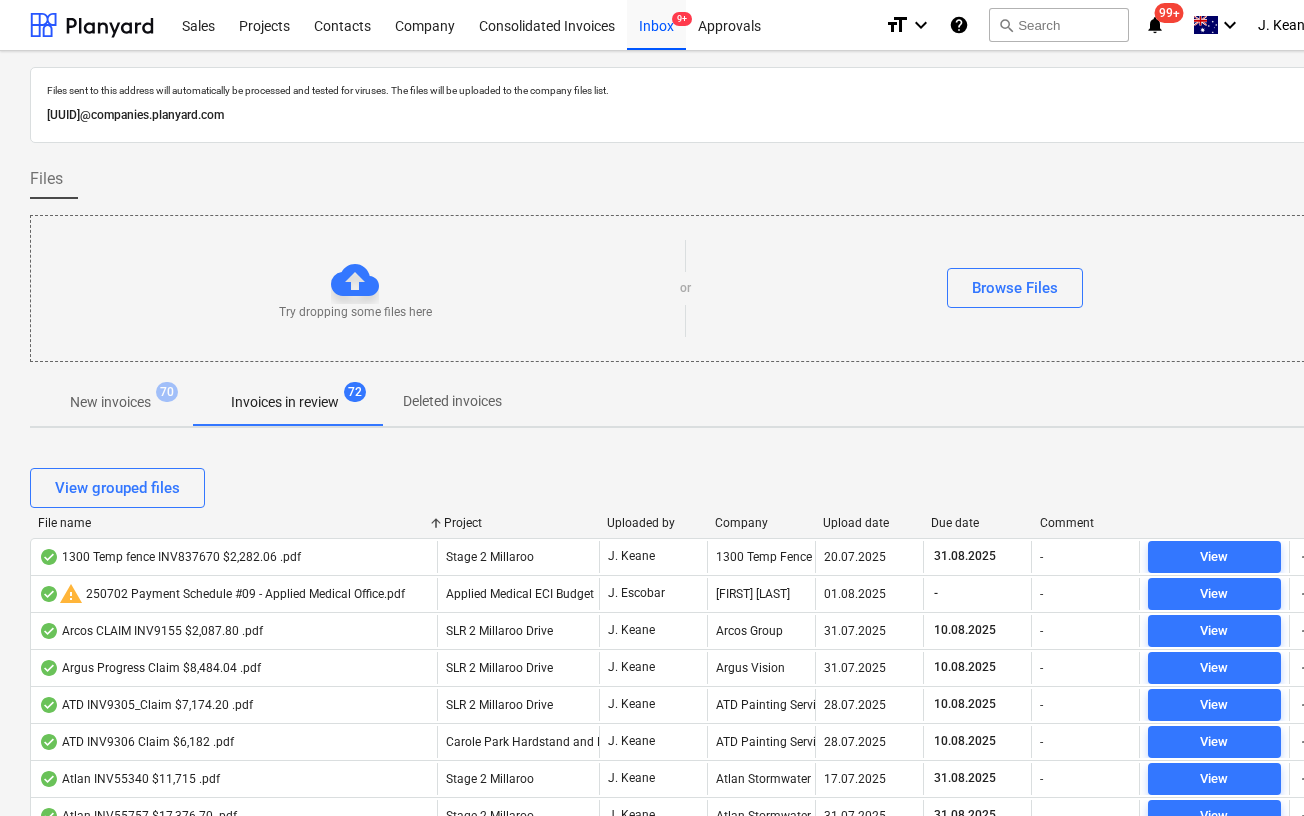 drag, startPoint x: 294, startPoint y: 528, endPoint x: 447, endPoint y: 512, distance: 153.83432 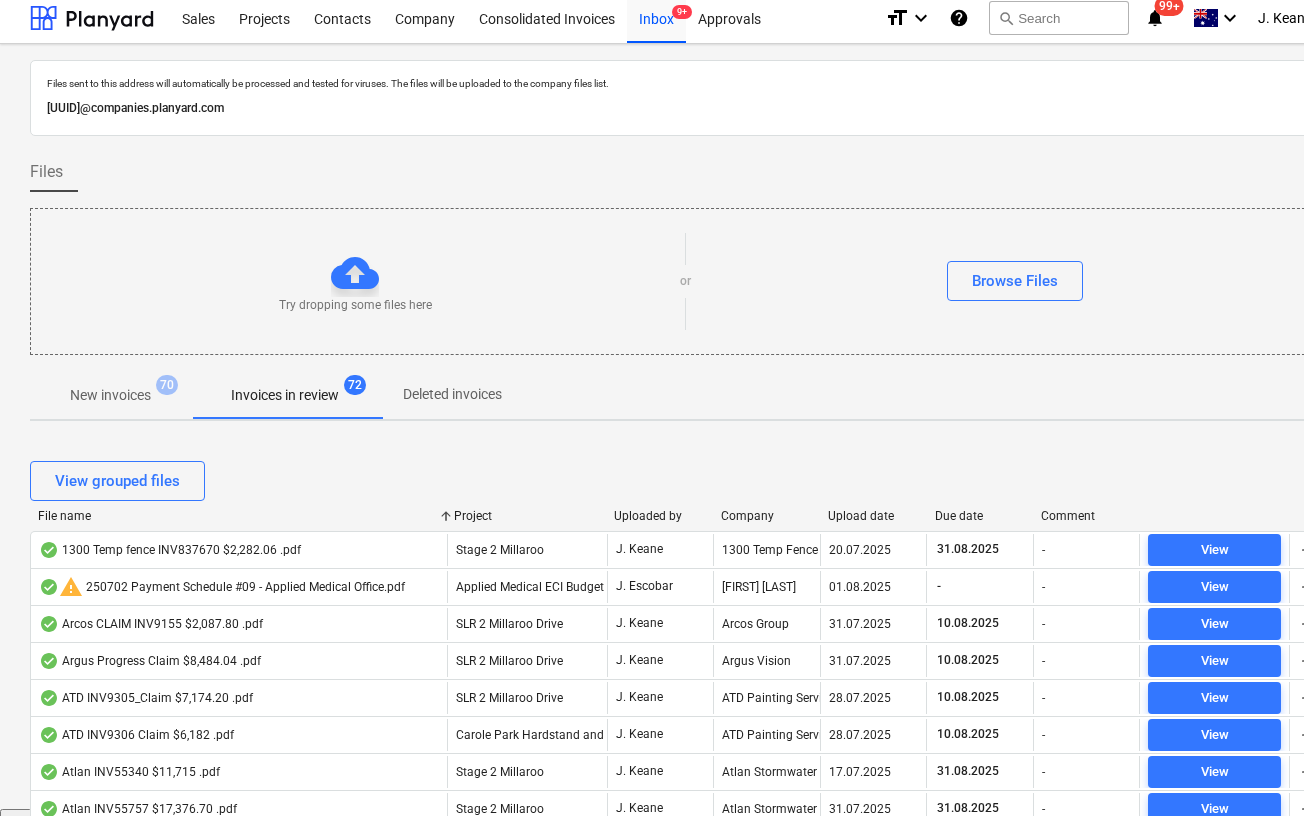scroll, scrollTop: 0, scrollLeft: 0, axis: both 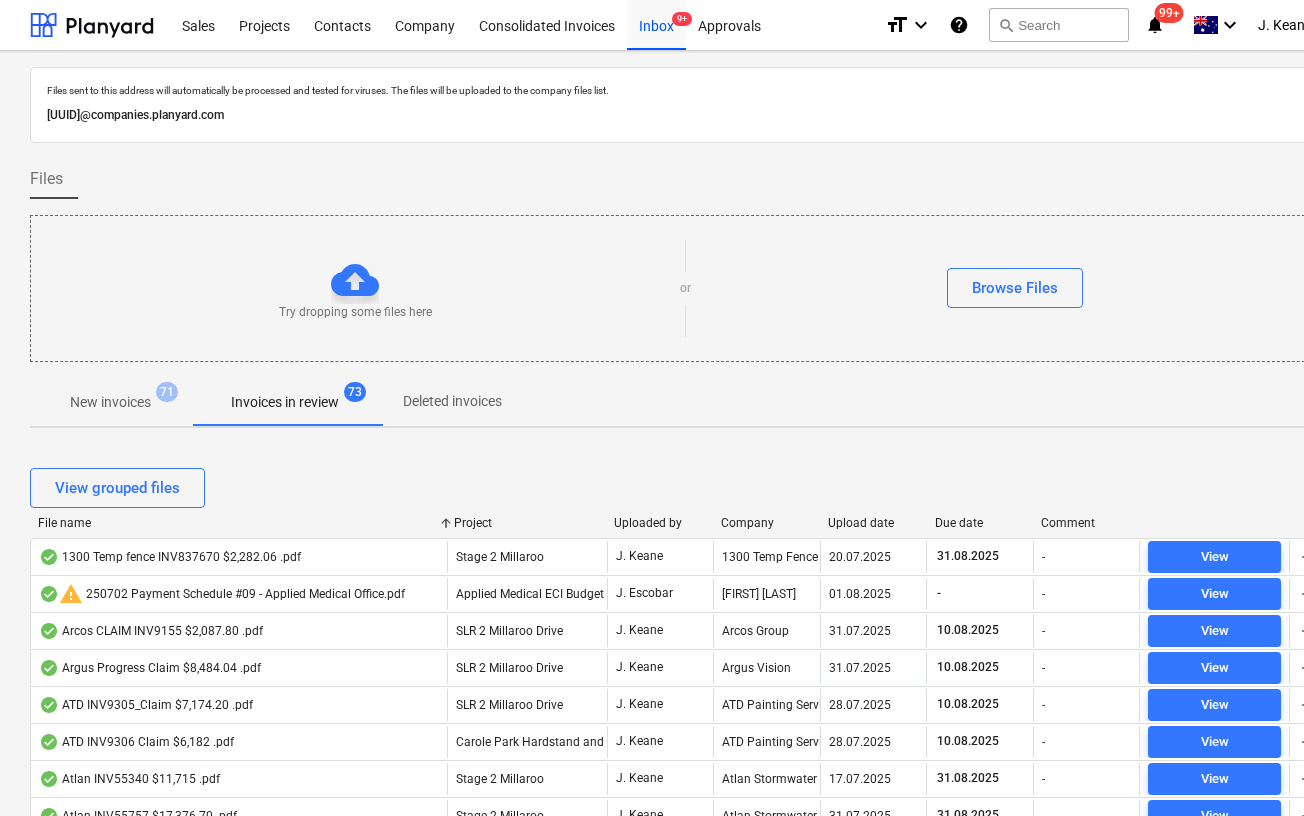 click on "Upload date" at bounding box center [873, 523] 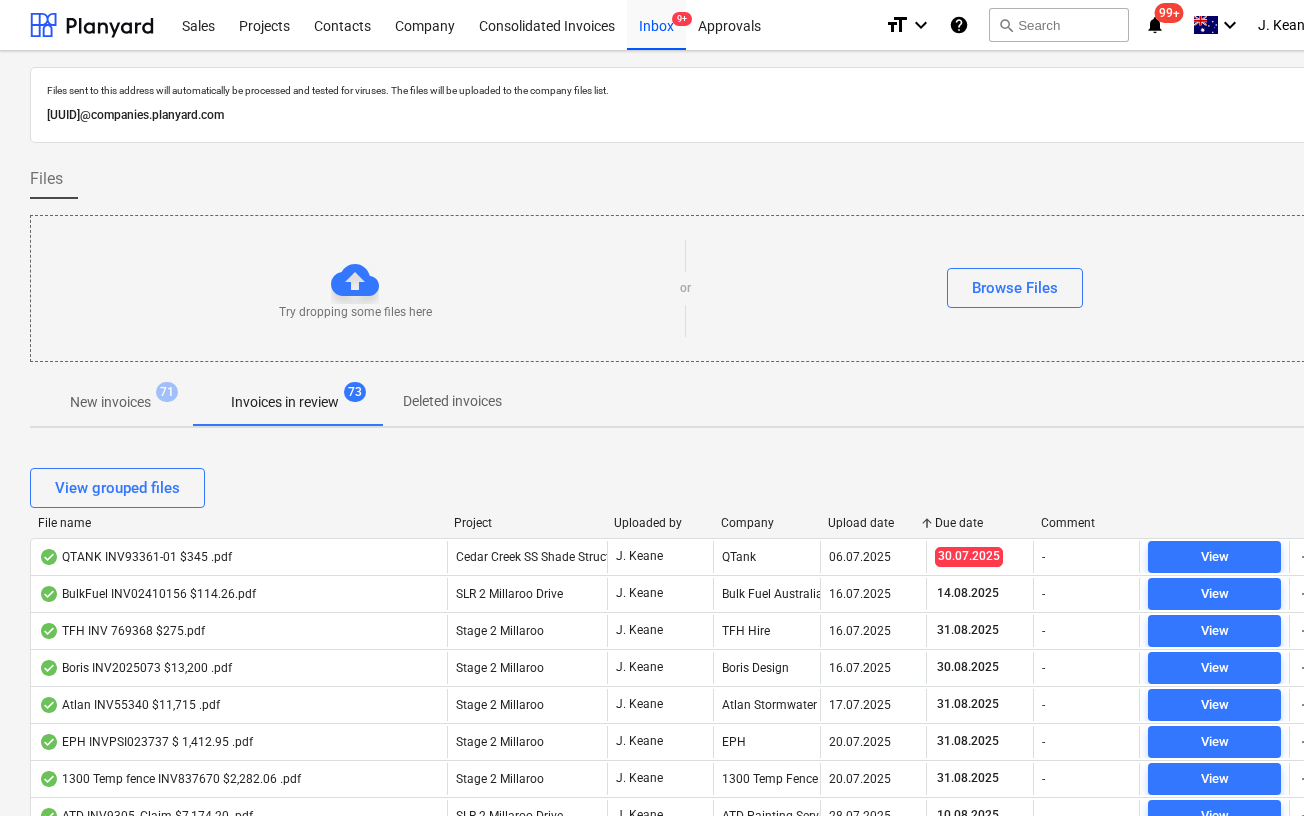 click on "Upload date" at bounding box center (873, 523) 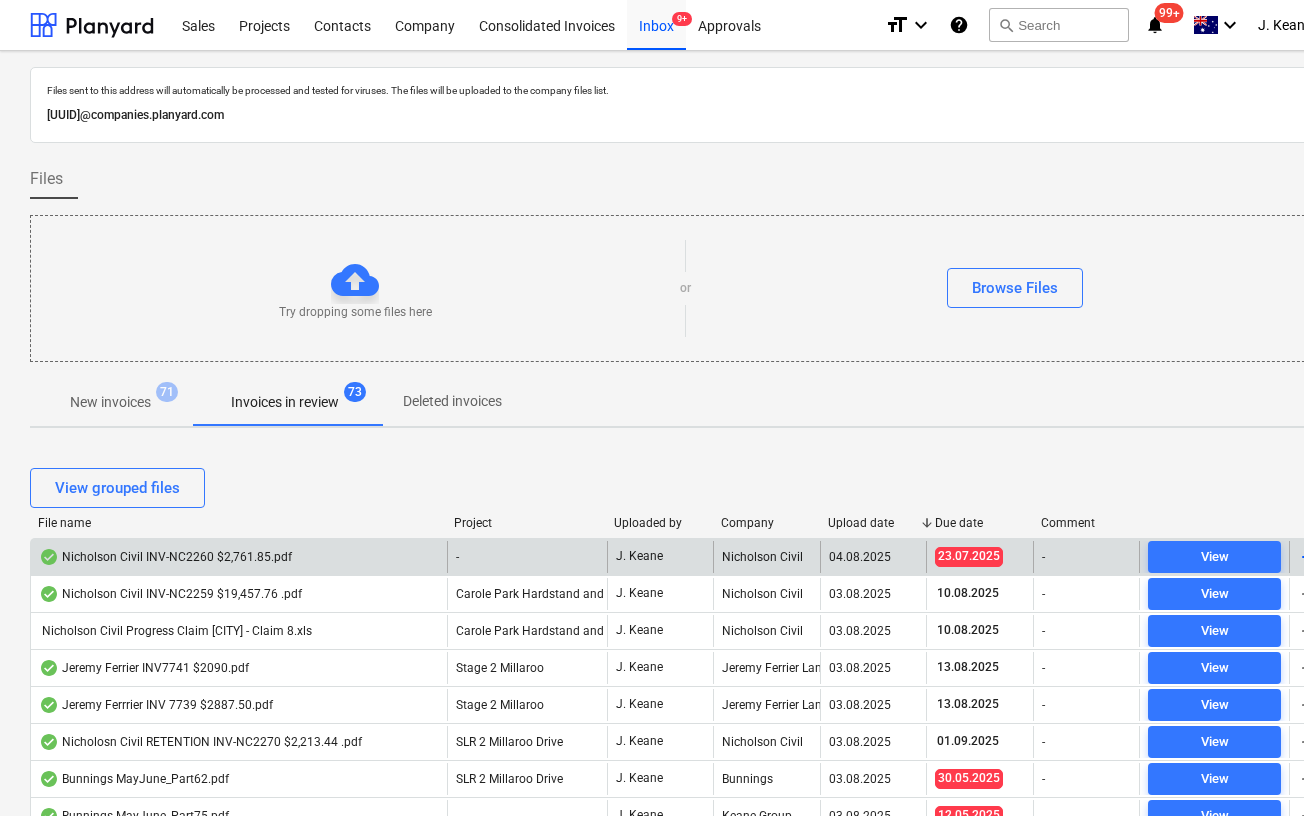 click on "Nicholson Civil INV-NC2260 $2,761.85.pdf" at bounding box center (165, 557) 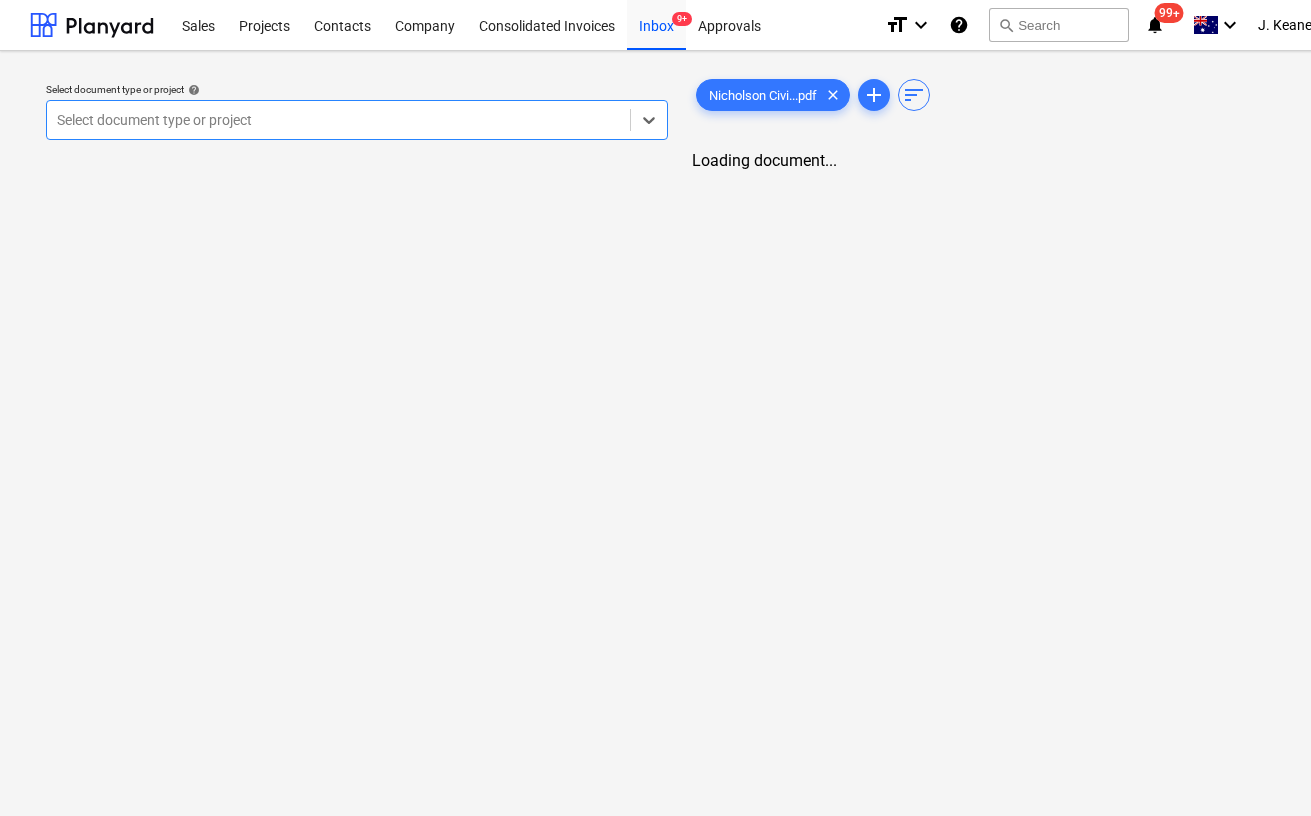 click at bounding box center (338, 120) 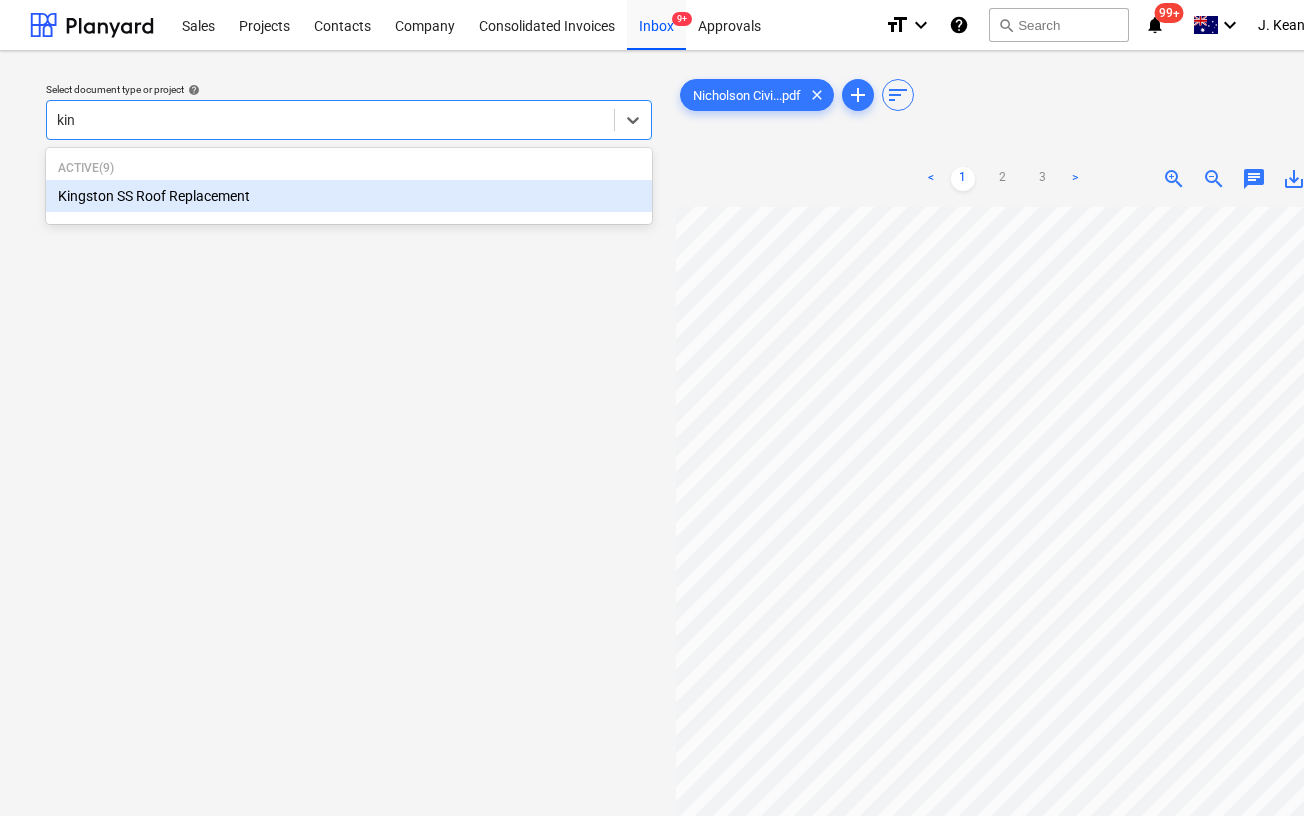 type on "king" 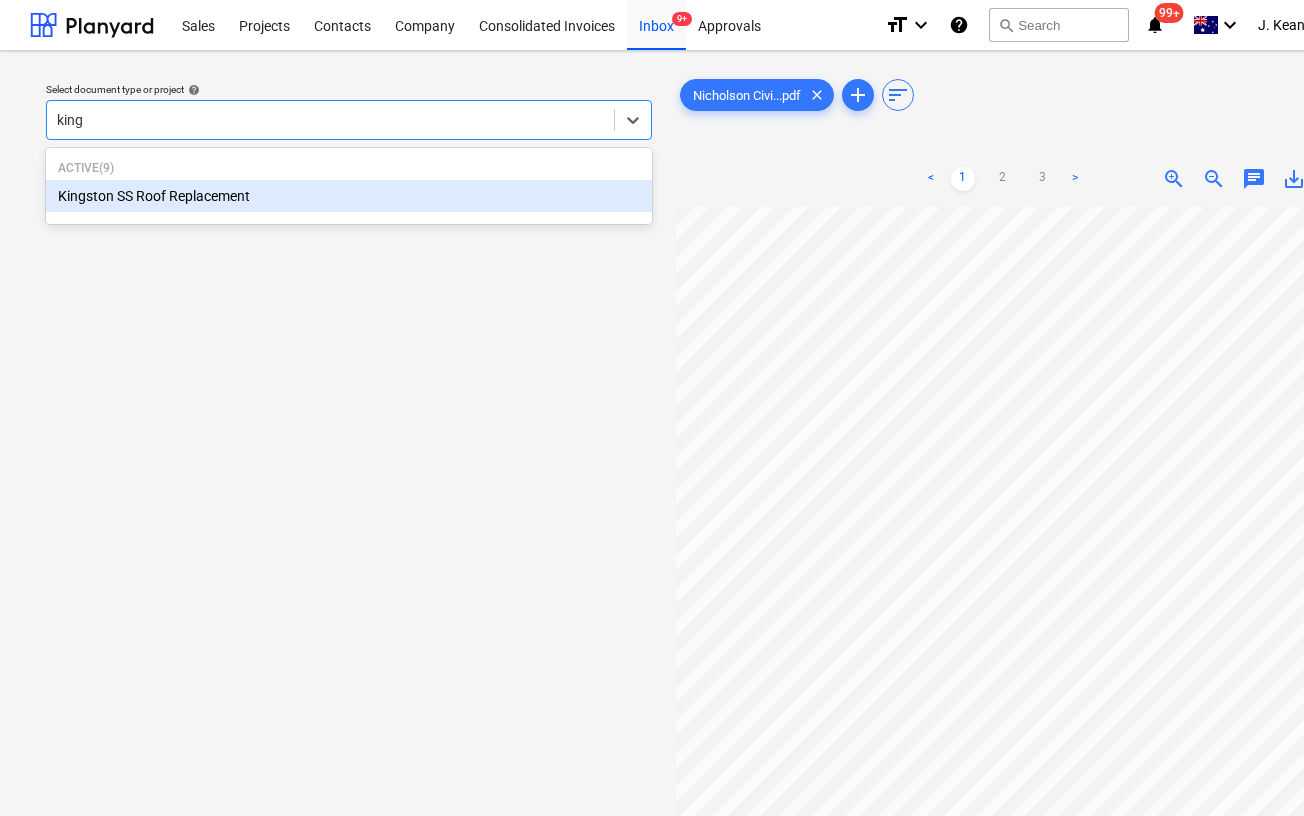click on "Kingston SS Roof Replacement" at bounding box center [349, 196] 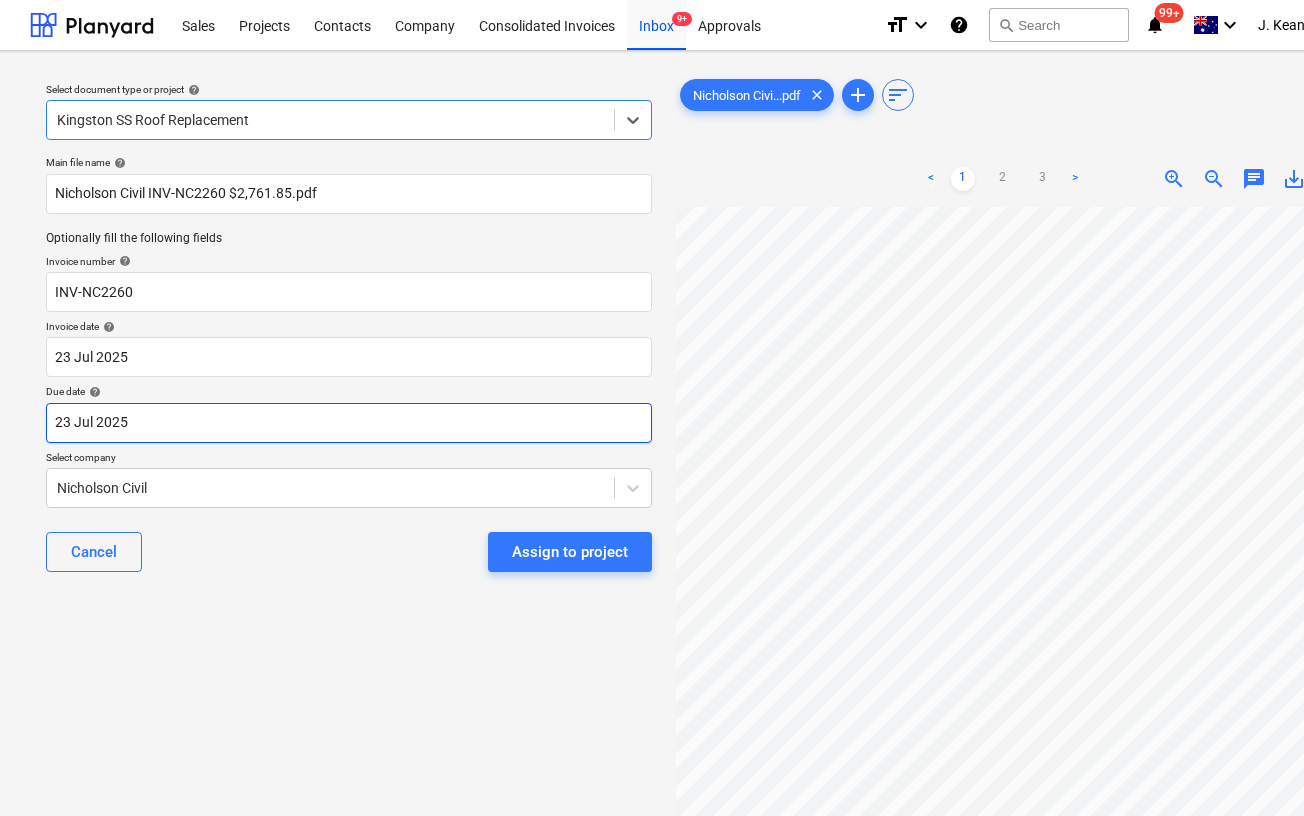 click on "Sales Projects Contacts Company Consolidated Invoices Inbox 9+ Approvals format_size keyboard_arrow_down help search Search notifications 99+ keyboard_arrow_down [FIRST] [LAST] keyboard_arrow_down Select document type or project help option [CITY] SS Roof Replacement, selected. Select is focused ,type to refine list, press Down to open the menu, [CITY] SS Roof Replacement Main file name help Nicholson Civil INV-NC2260 $2,761.85.pdf Optionally fill the following fields Invoice number help INV-NC2260 Invoice date help 23 Jul 2025 23.07.2025 Press the down arrow key to interact with the calendar and
select a date. Press the question mark key to get the keyboard shortcuts for changing dates. Due date help 23 Jul 2025 23.07.2025 Press the down arrow key to interact with the calendar and
select a date. Press the question mark key to get the keyboard shortcuts for changing dates. Select company Nicholson Civil Cancel Assign to project Nicholson Civi...pdf clear add sort < 1 2 3 > zoom_in zoom_out chat 0" at bounding box center [652, 408] 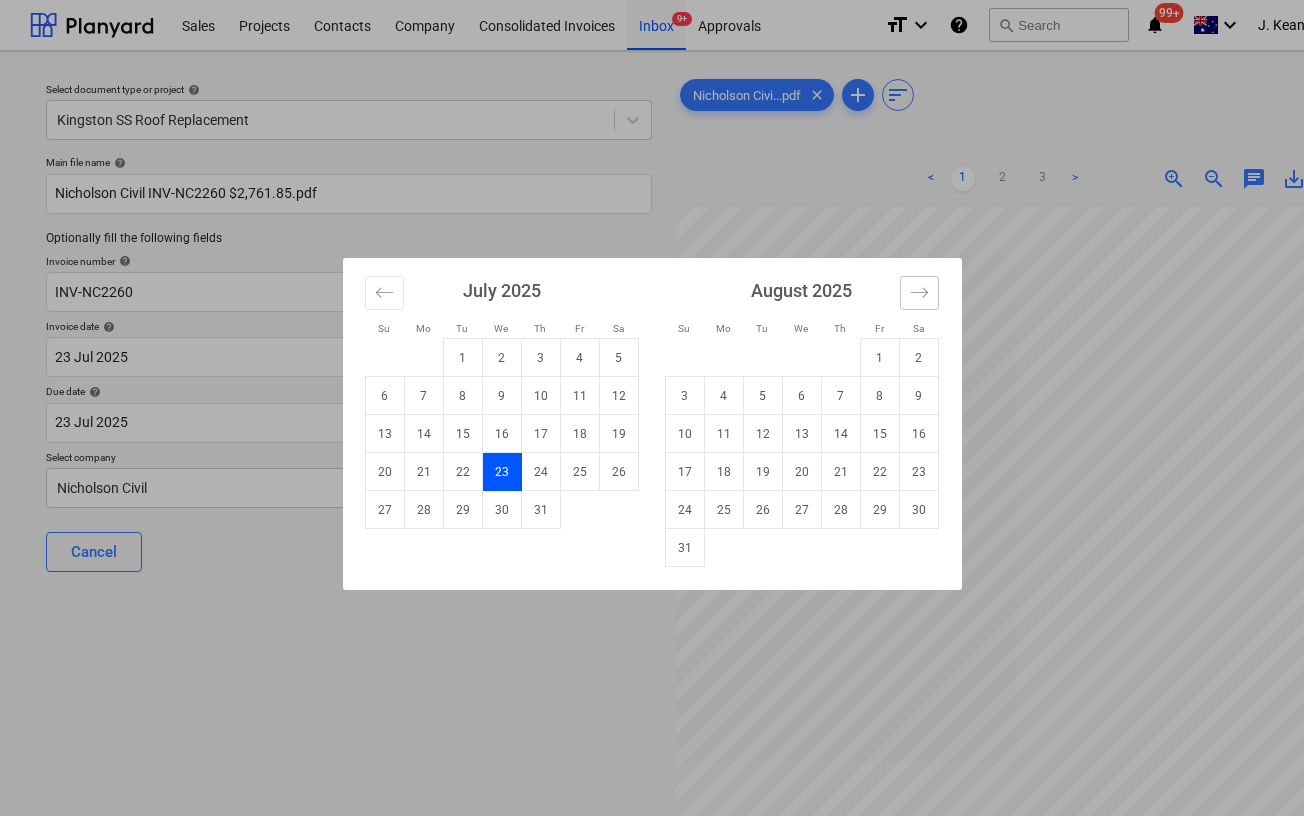 click 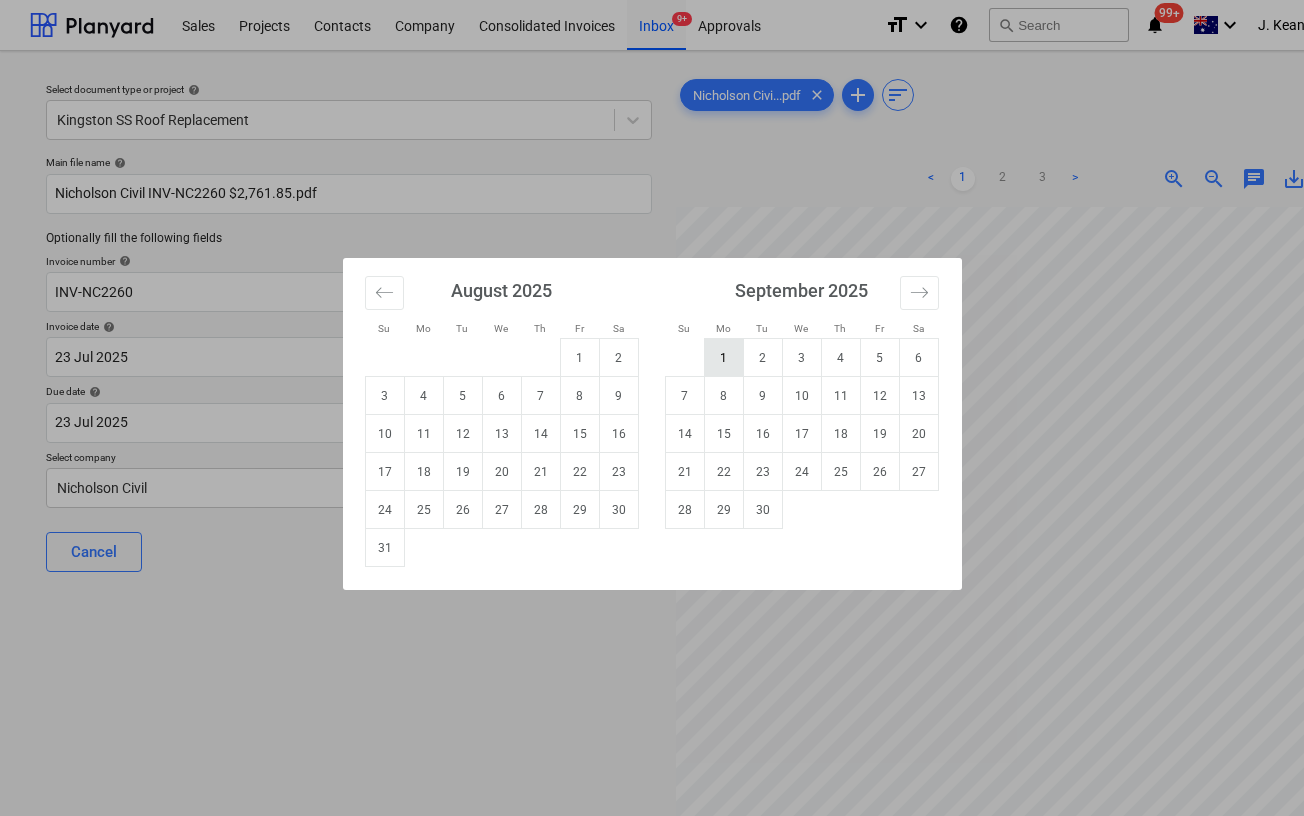 click on "1" at bounding box center [723, 358] 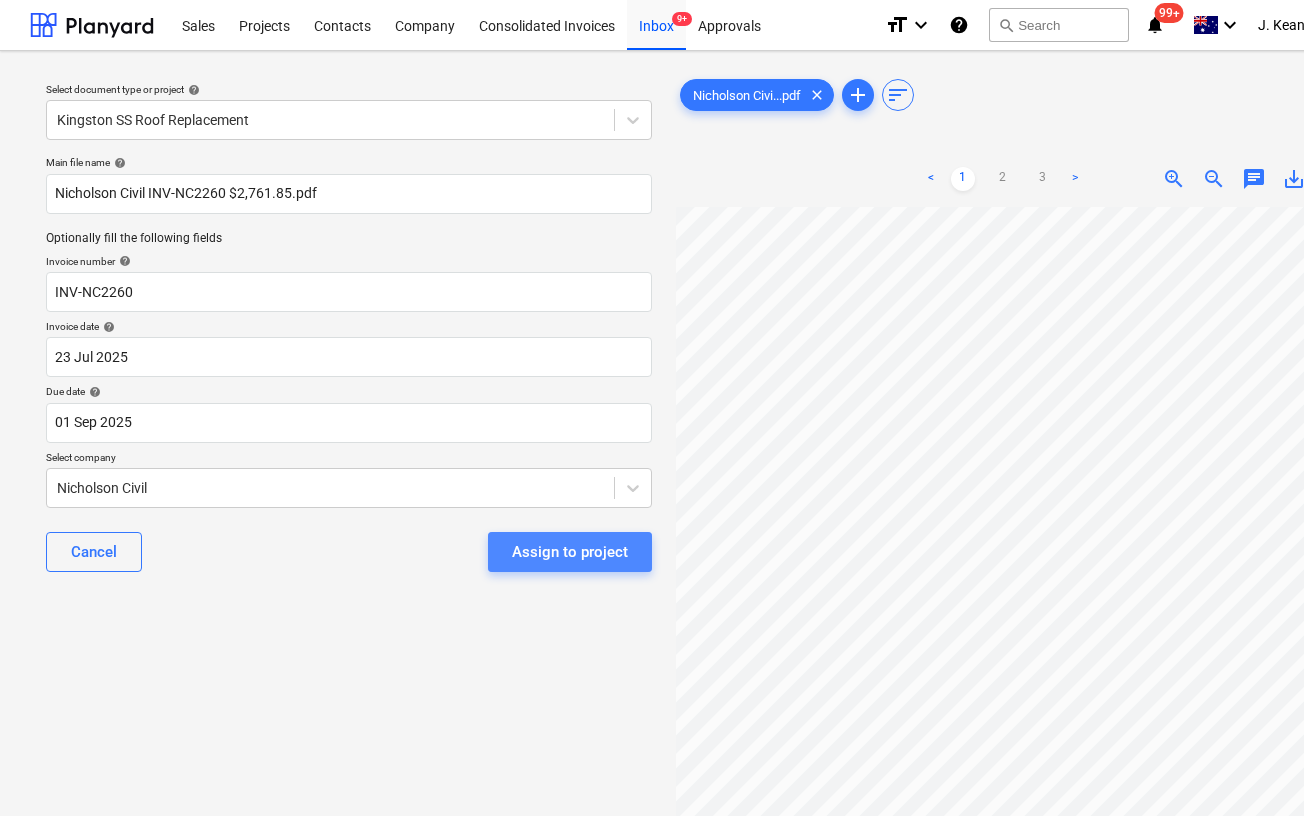 click on "Assign to project" at bounding box center [570, 552] 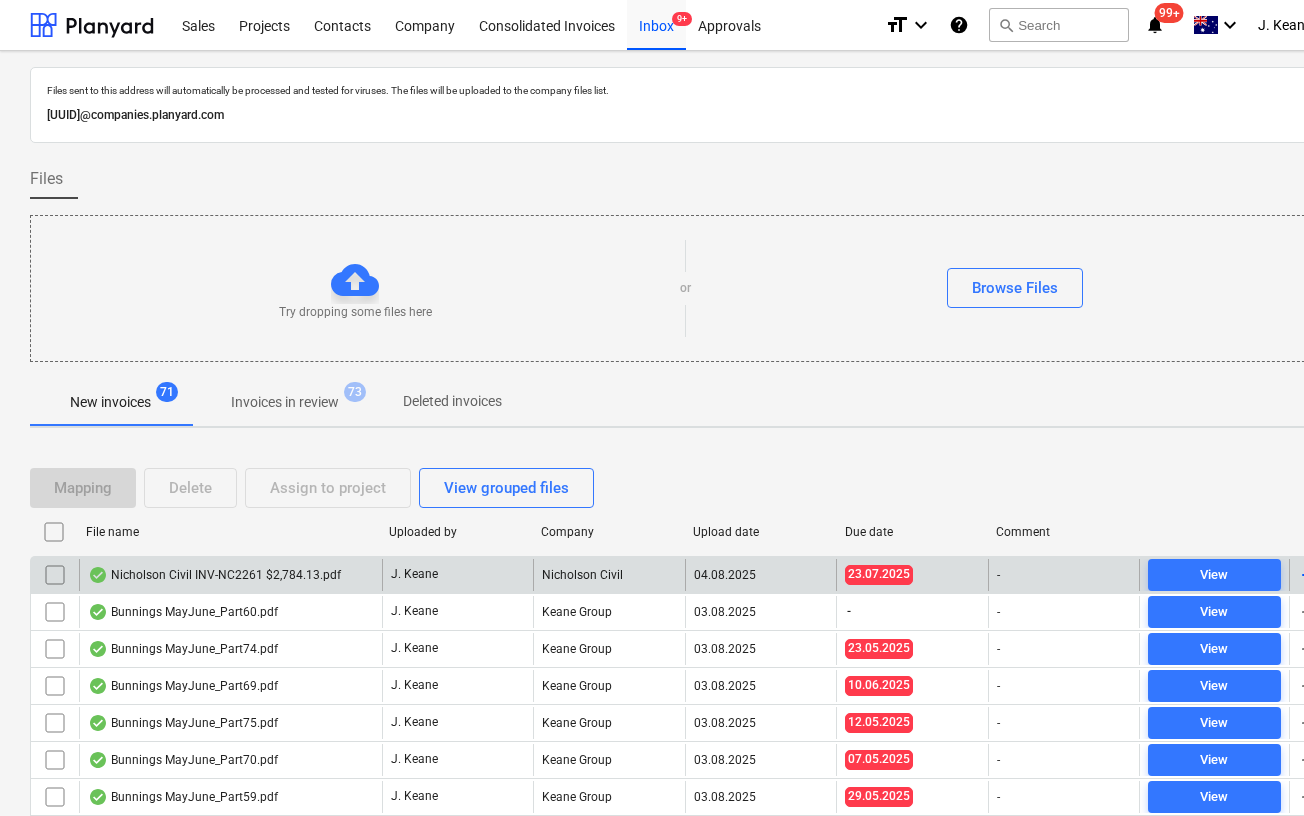 click on "Nicholson Civil INV-NC2261 $2,784.13.pdf" at bounding box center [214, 575] 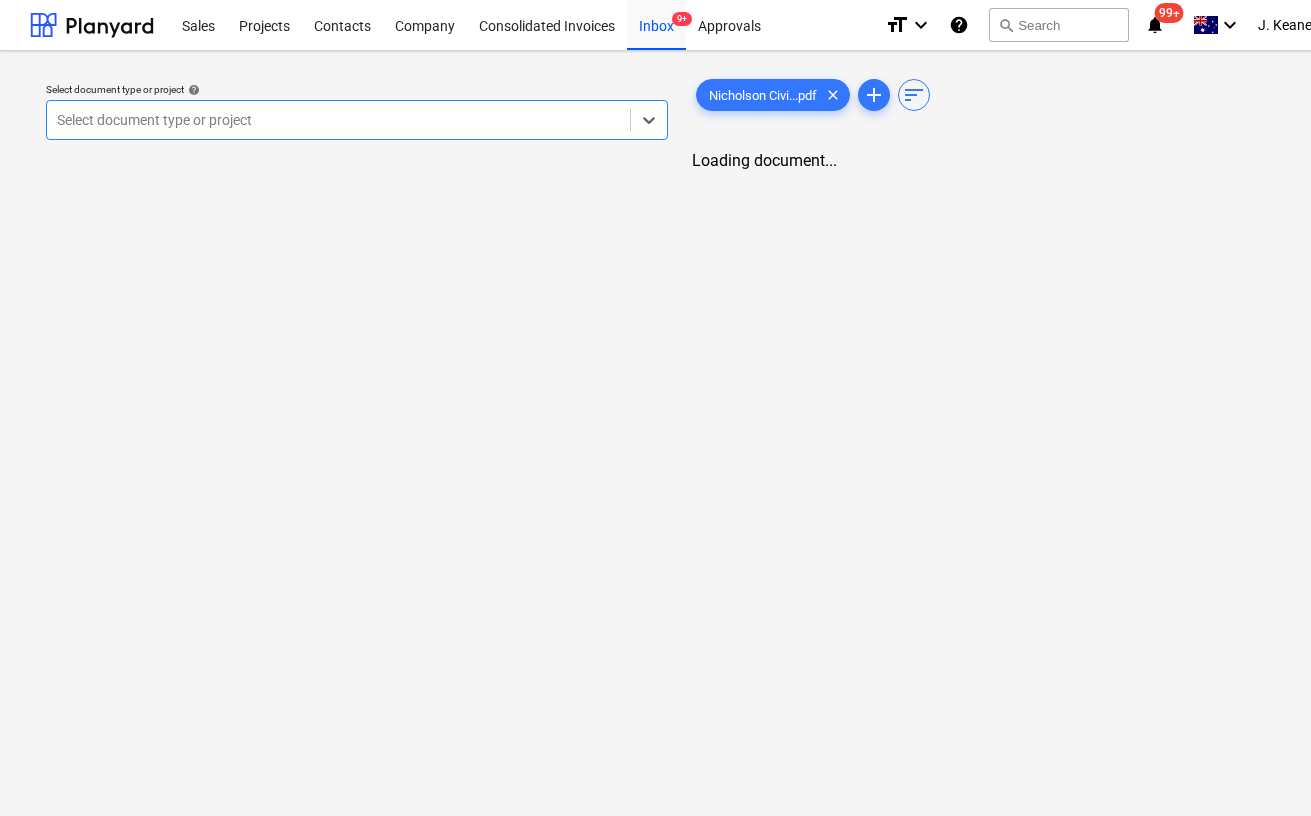 click at bounding box center [338, 120] 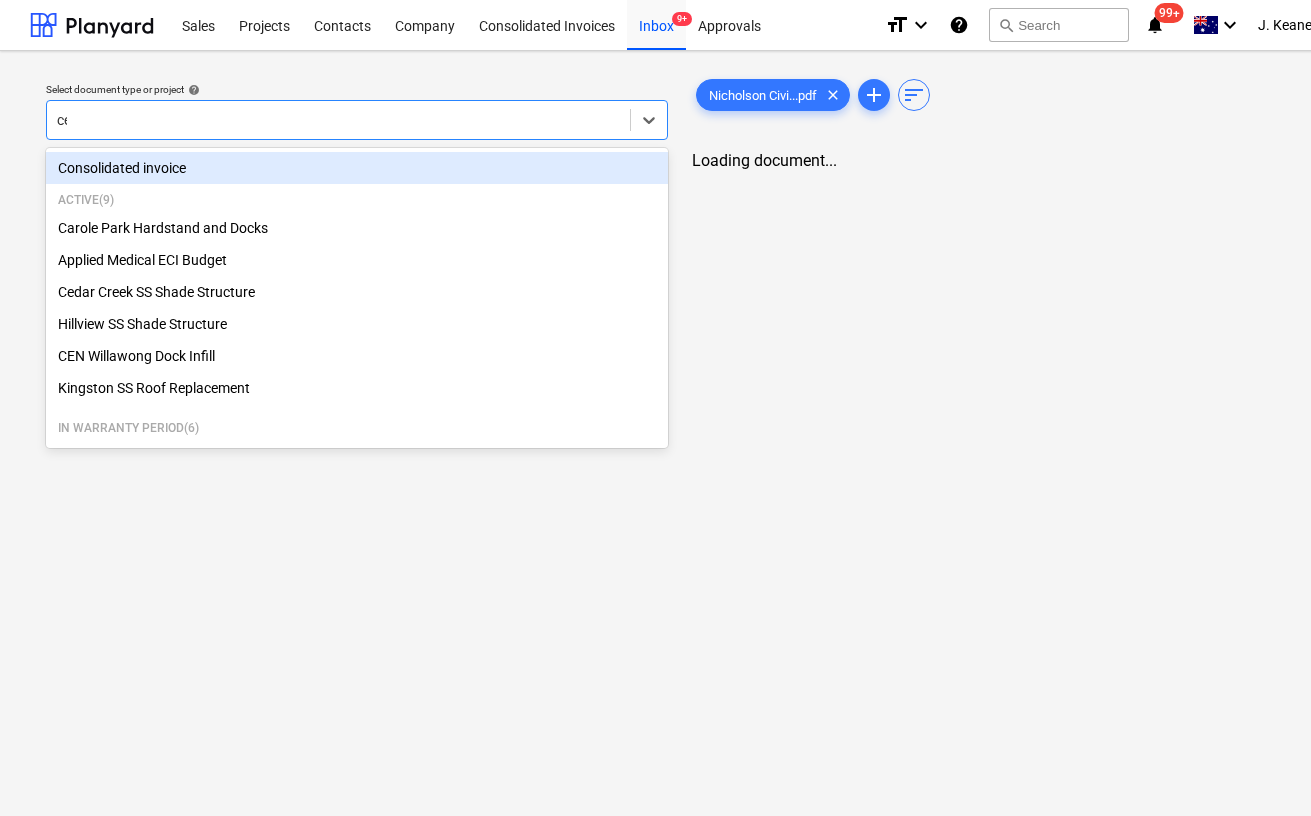type on "ced" 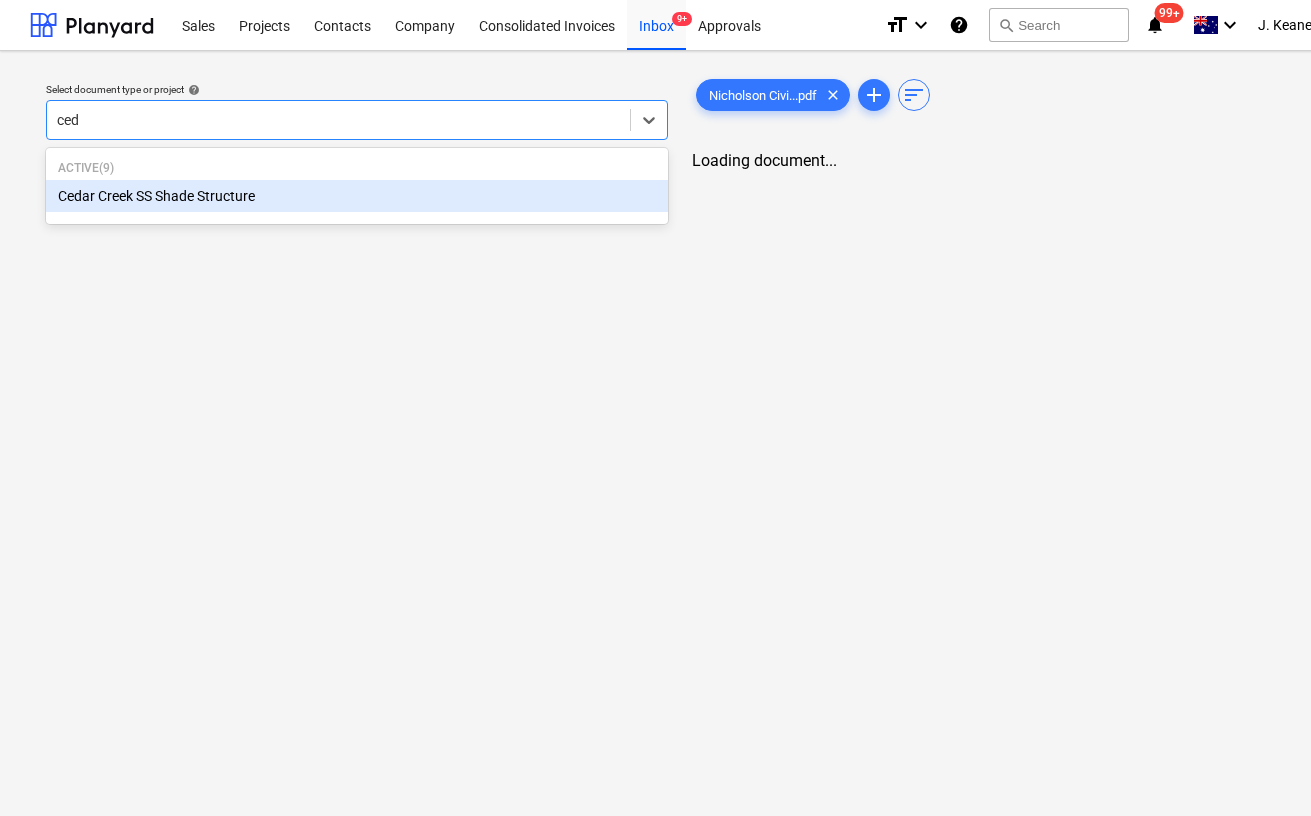 click on "Cedar Creek SS Shade Structure" at bounding box center [357, 196] 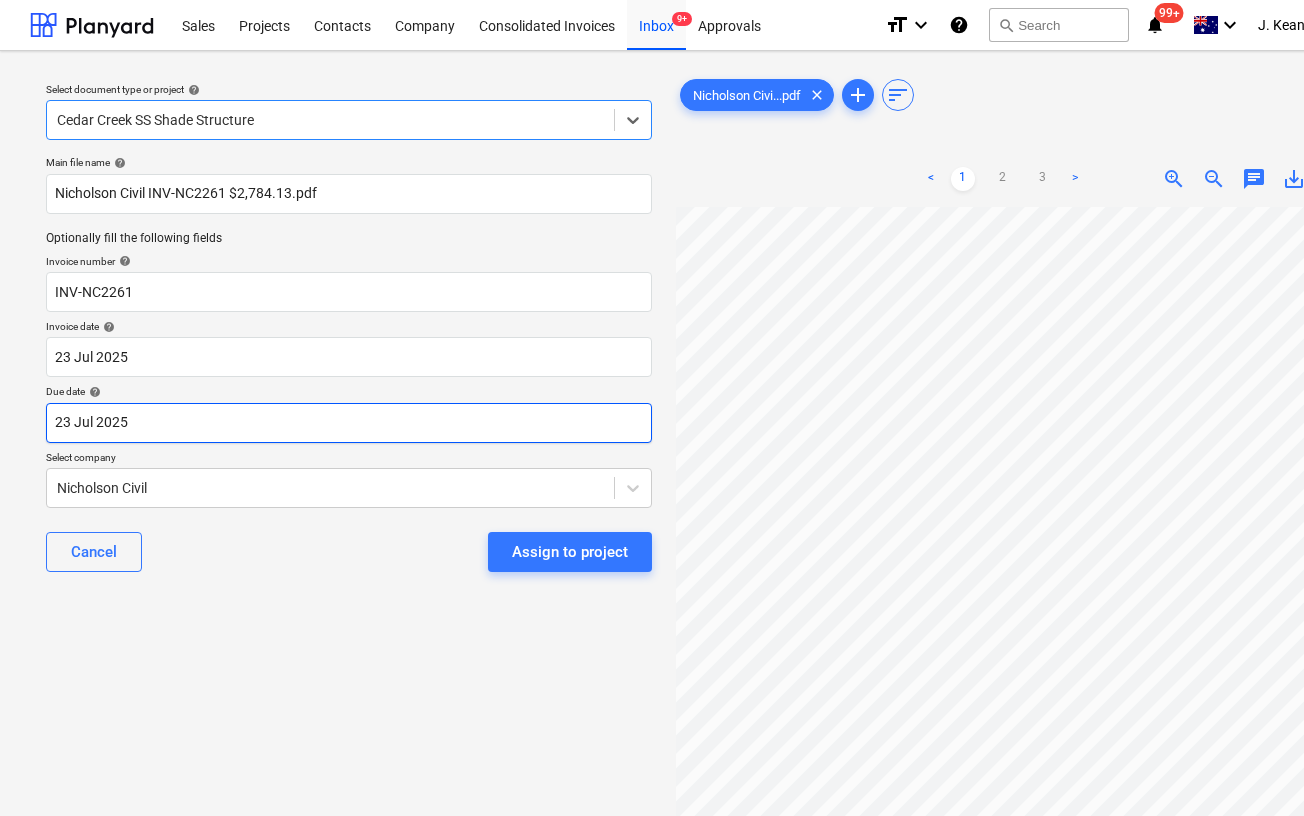 click on "Sales Projects Contacts Company Consolidated Invoices Inbox 9+ Approvals format_size keyboard_arrow_down help search Search notifications 99+ keyboard_arrow_down [FIRST] [LAST] keyboard_arrow_down Select document type or project help option [CITY] SS Shade Structure, selected. Select is focused ,type to refine list, press Down to open the menu, [CITY] SS Shade Structure Main file name help Nicholson Civil INV-NC2261 $2,784.13.pdf Optionally fill the following fields Invoice number help INV-NC2261 Invoice date help 23 Jul 2025 23.07.2025 Press the down arrow key to interact with the calendar and
select a date. Press the question mark key to get the keyboard shortcuts for changing dates. Due date help 23 Jul 2025 23.07.2025 Press the down arrow key to interact with the calendar and
select a date. Press the question mark key to get the keyboard shortcuts for changing dates. Select company Nicholson Civil Cancel Assign to project Nicholson Civi...pdf clear add sort < 1 2 3 > zoom_in zoom_out 0" at bounding box center [652, 408] 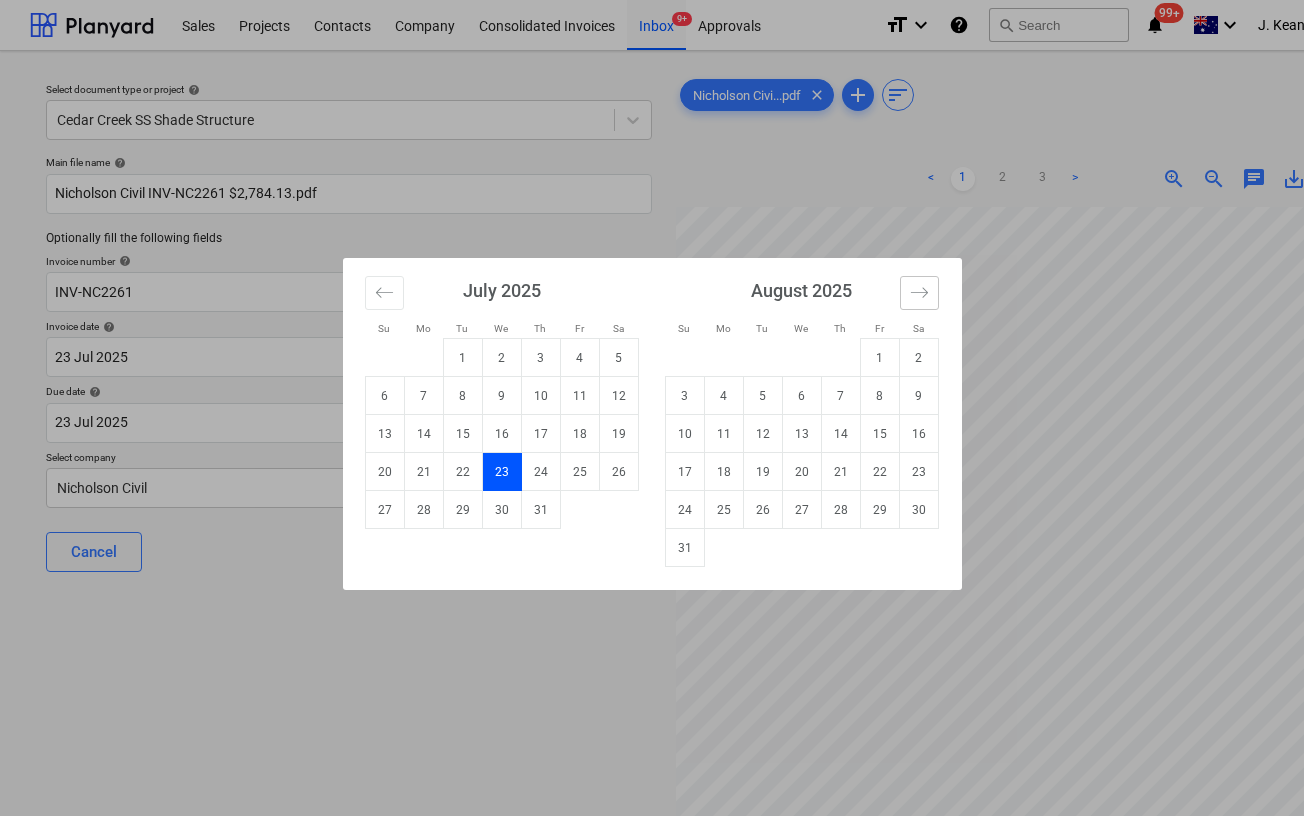 click 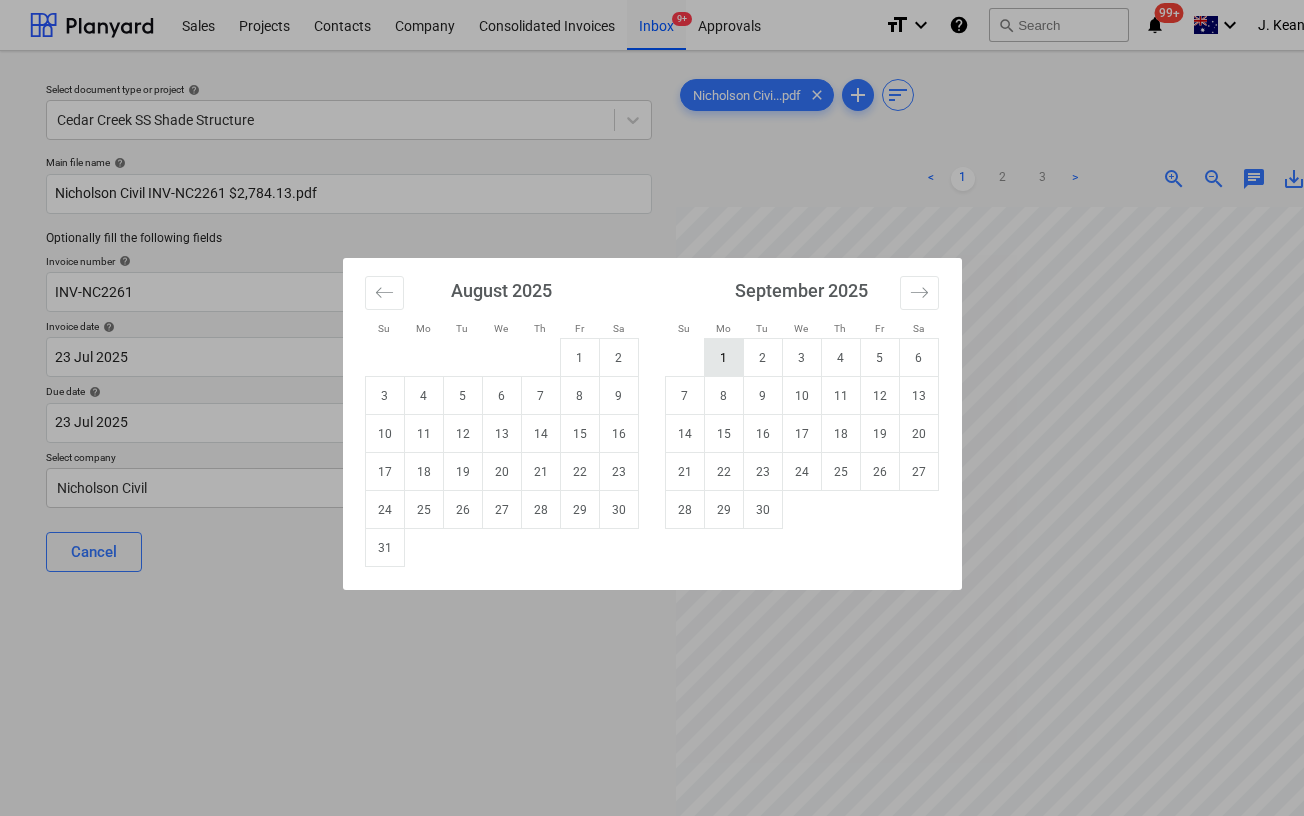 click on "1" at bounding box center (723, 358) 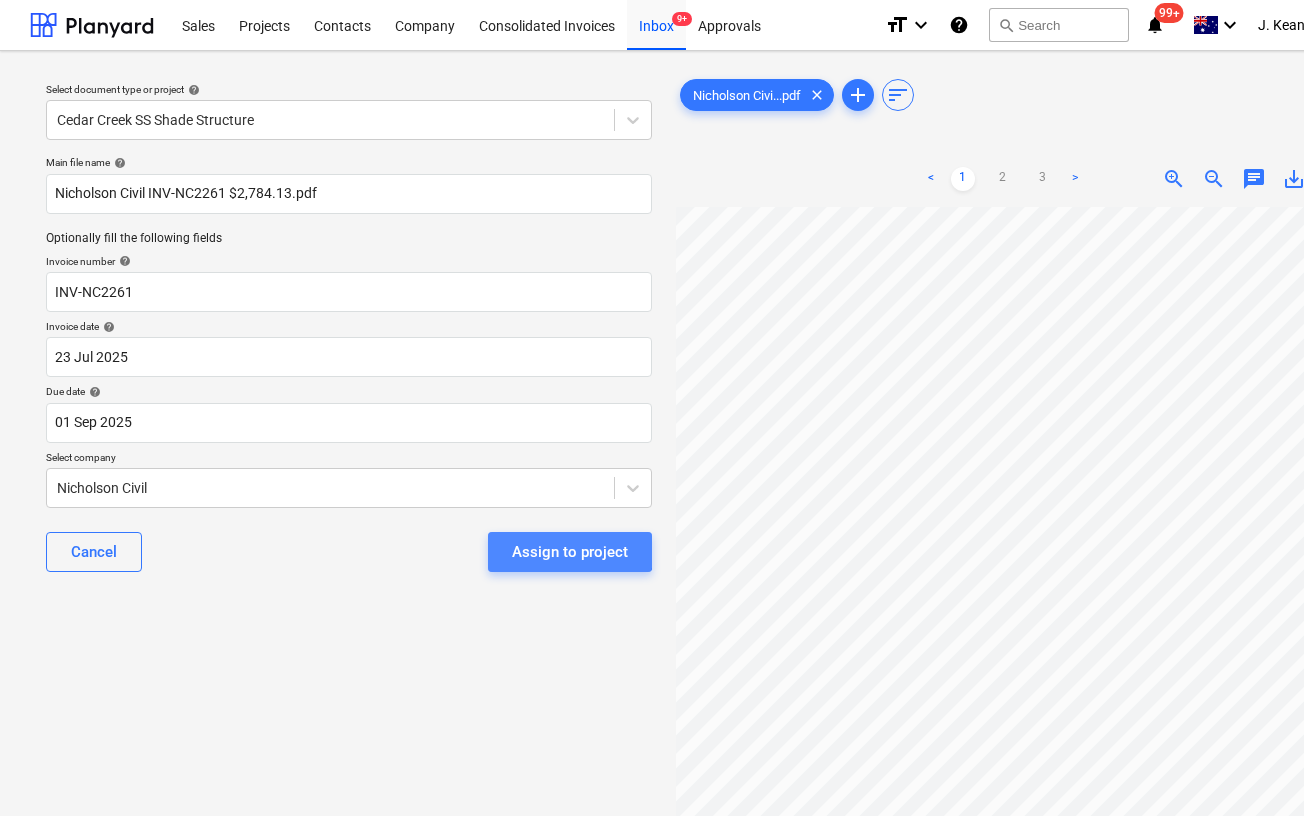 click on "Assign to project" at bounding box center (570, 552) 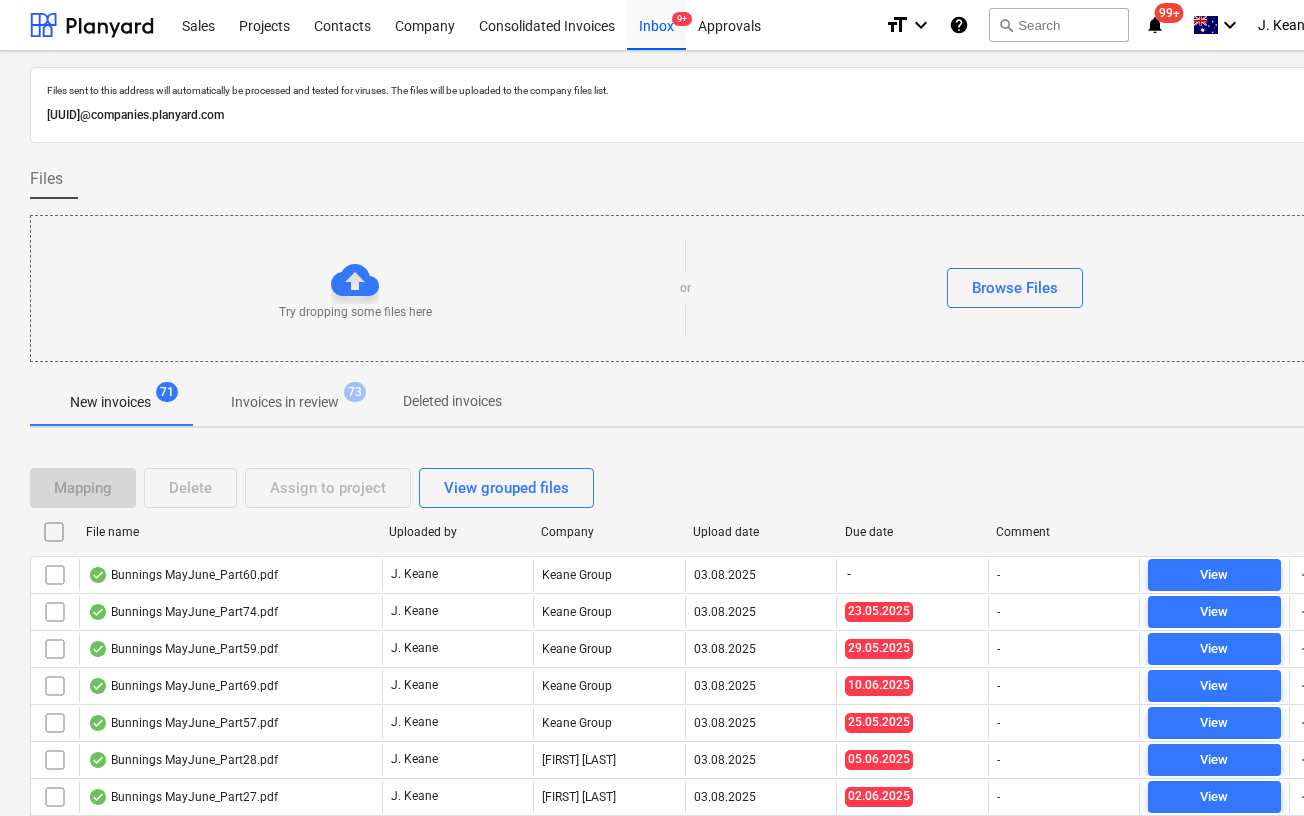 click on "Upload date" at bounding box center (761, 532) 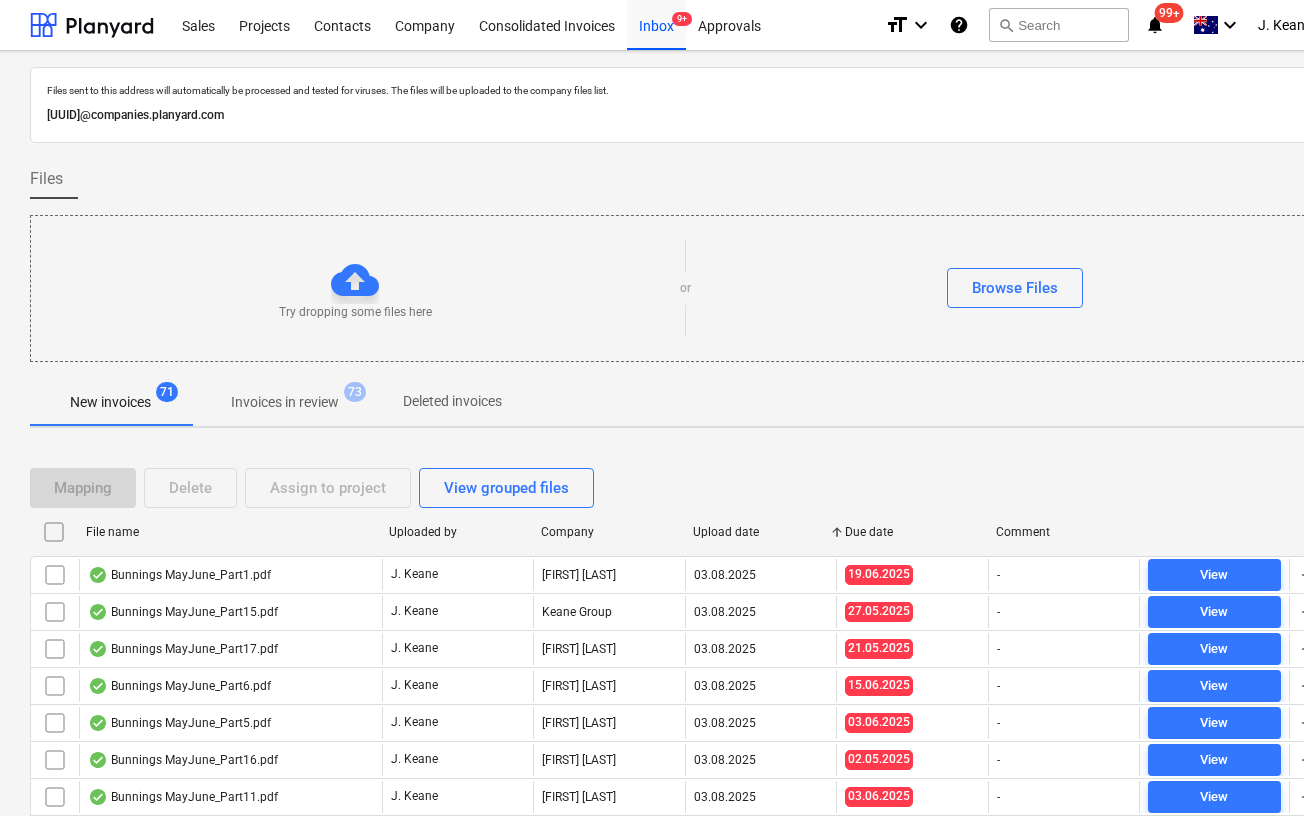 click on "Upload date" at bounding box center (761, 532) 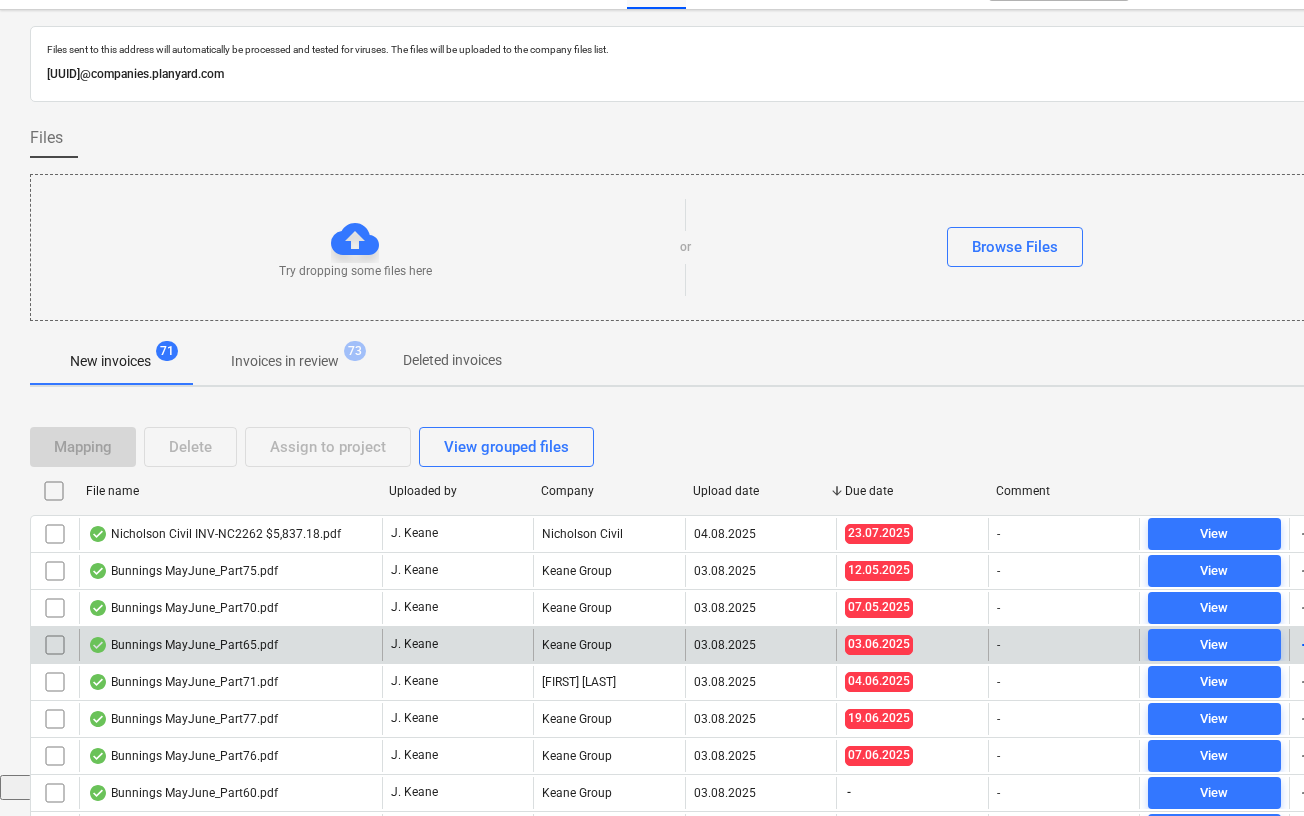 scroll, scrollTop: 40, scrollLeft: 0, axis: vertical 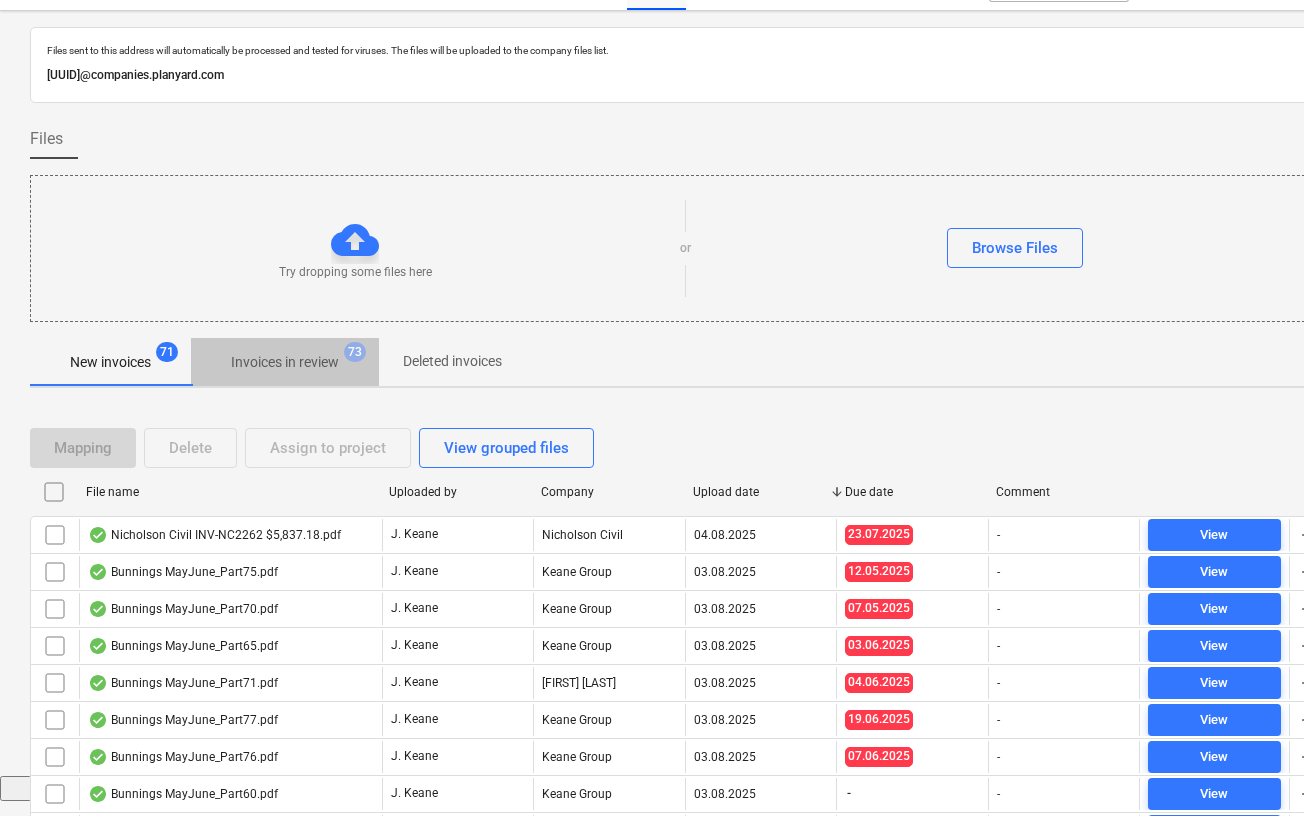 click on "Invoices in review" at bounding box center (285, 362) 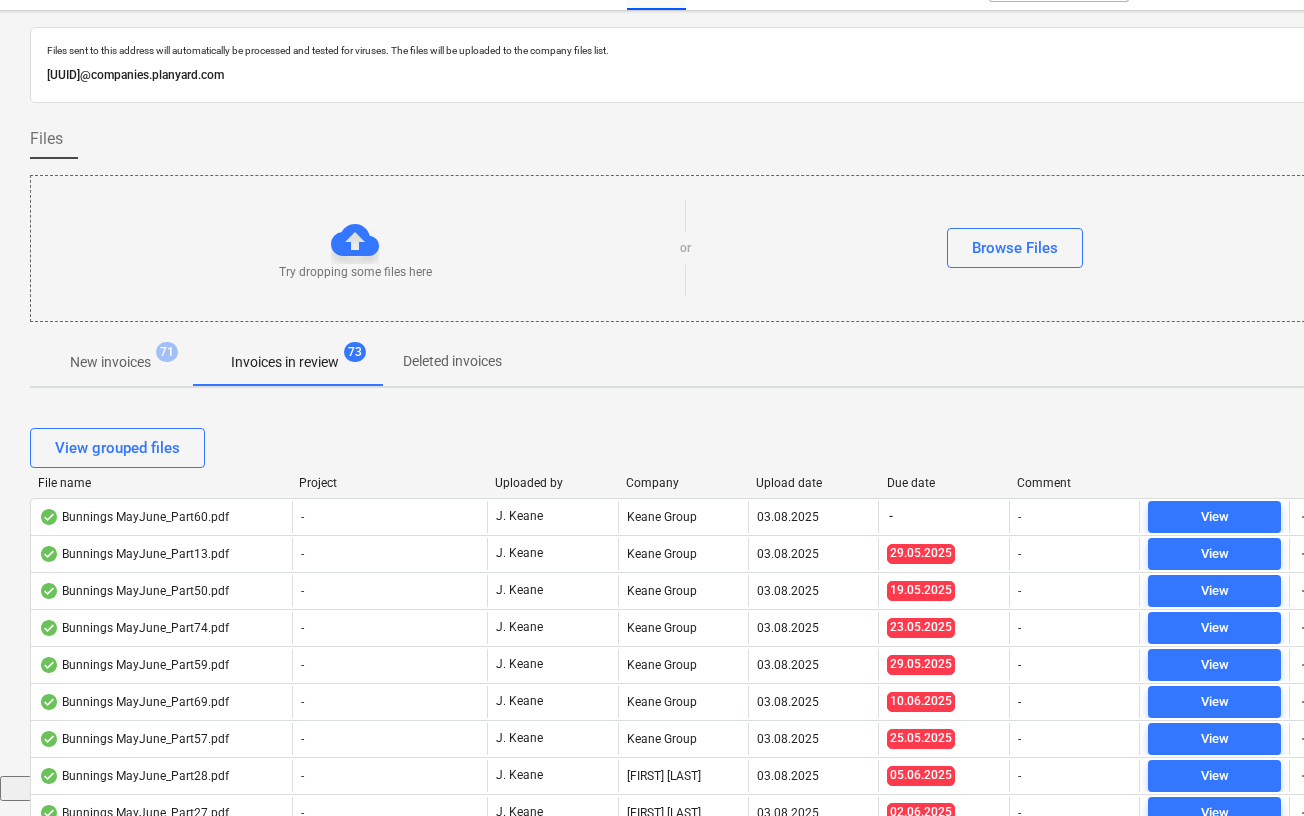 click on "Upload date" at bounding box center (813, 483) 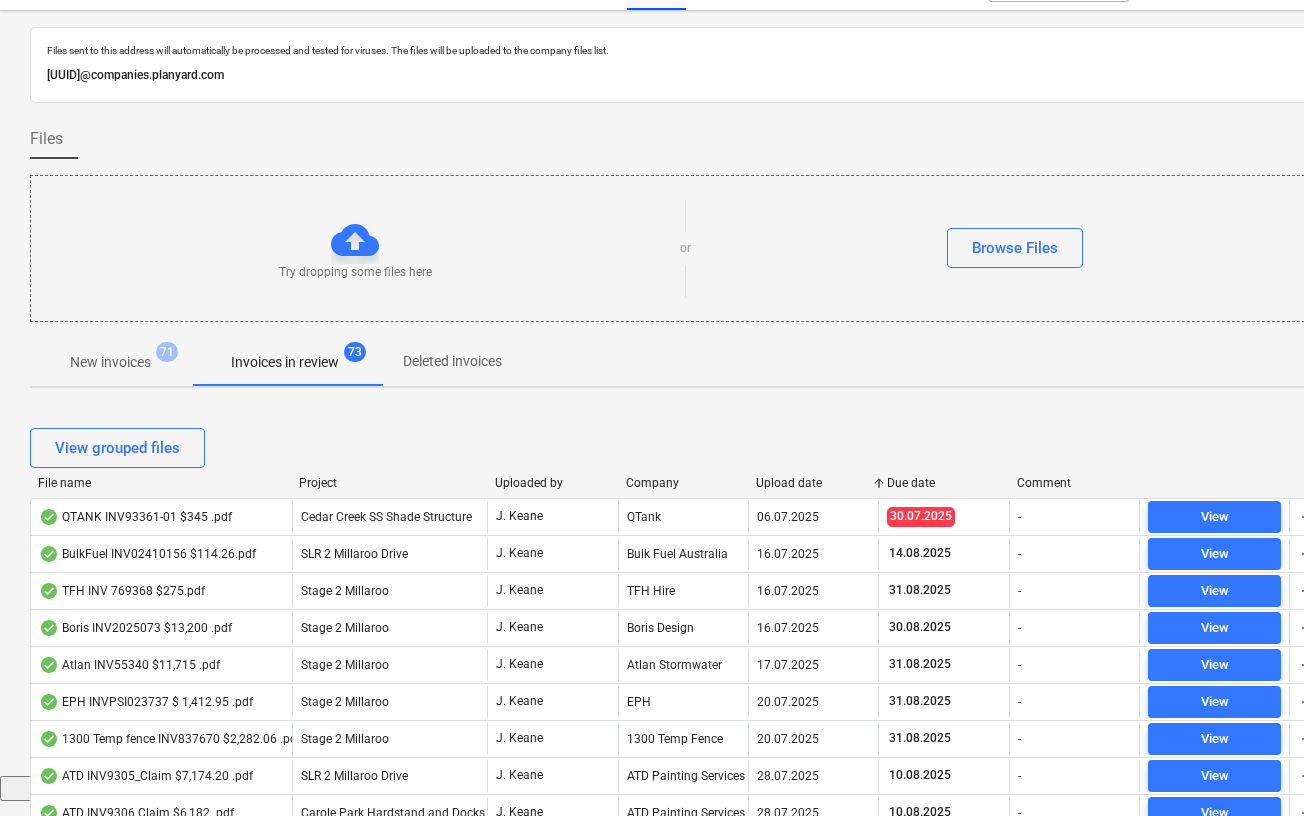 click on "Upload date" at bounding box center [813, 483] 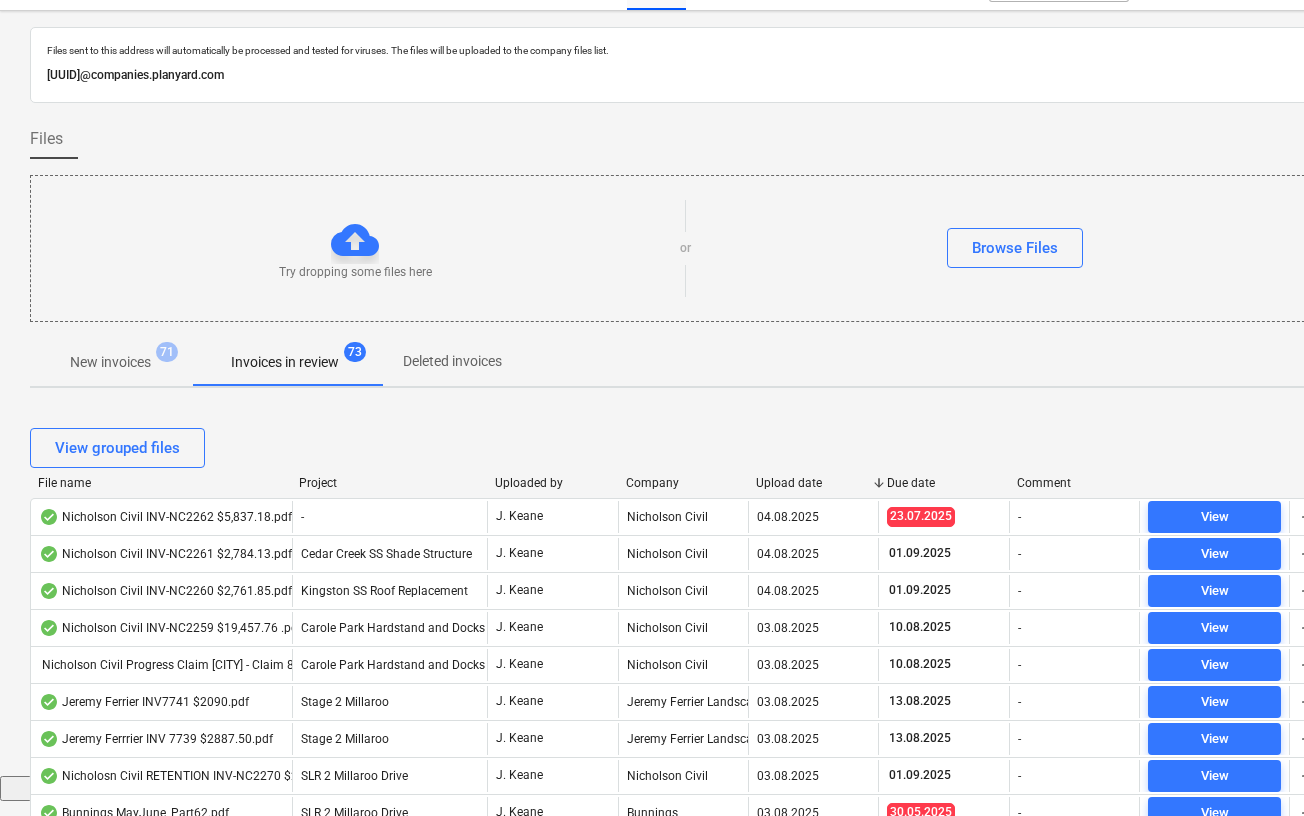 click on "Upload date" at bounding box center (813, 483) 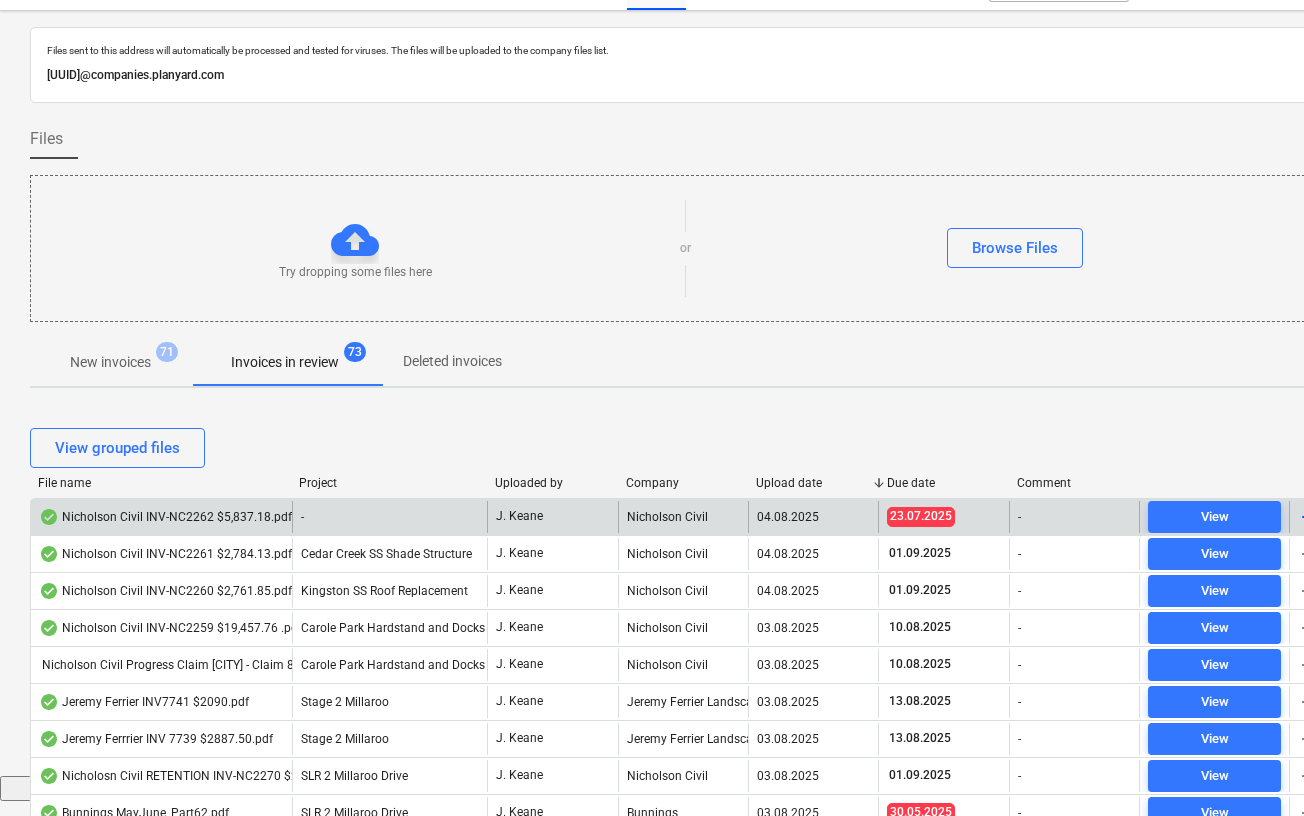 click on "Nicholson Civil INV-NC2262 $5,837.18.pdf" at bounding box center (165, 517) 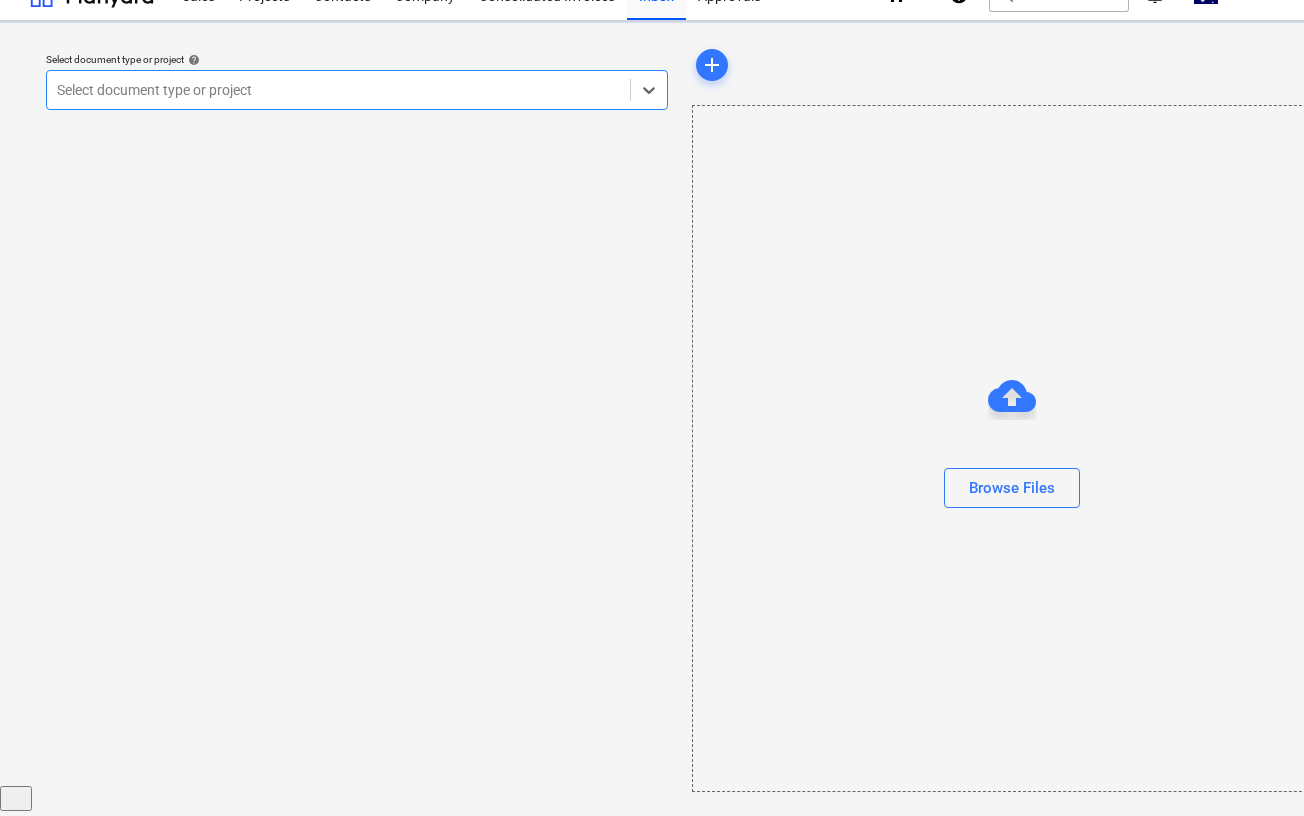 scroll, scrollTop: 0, scrollLeft: 0, axis: both 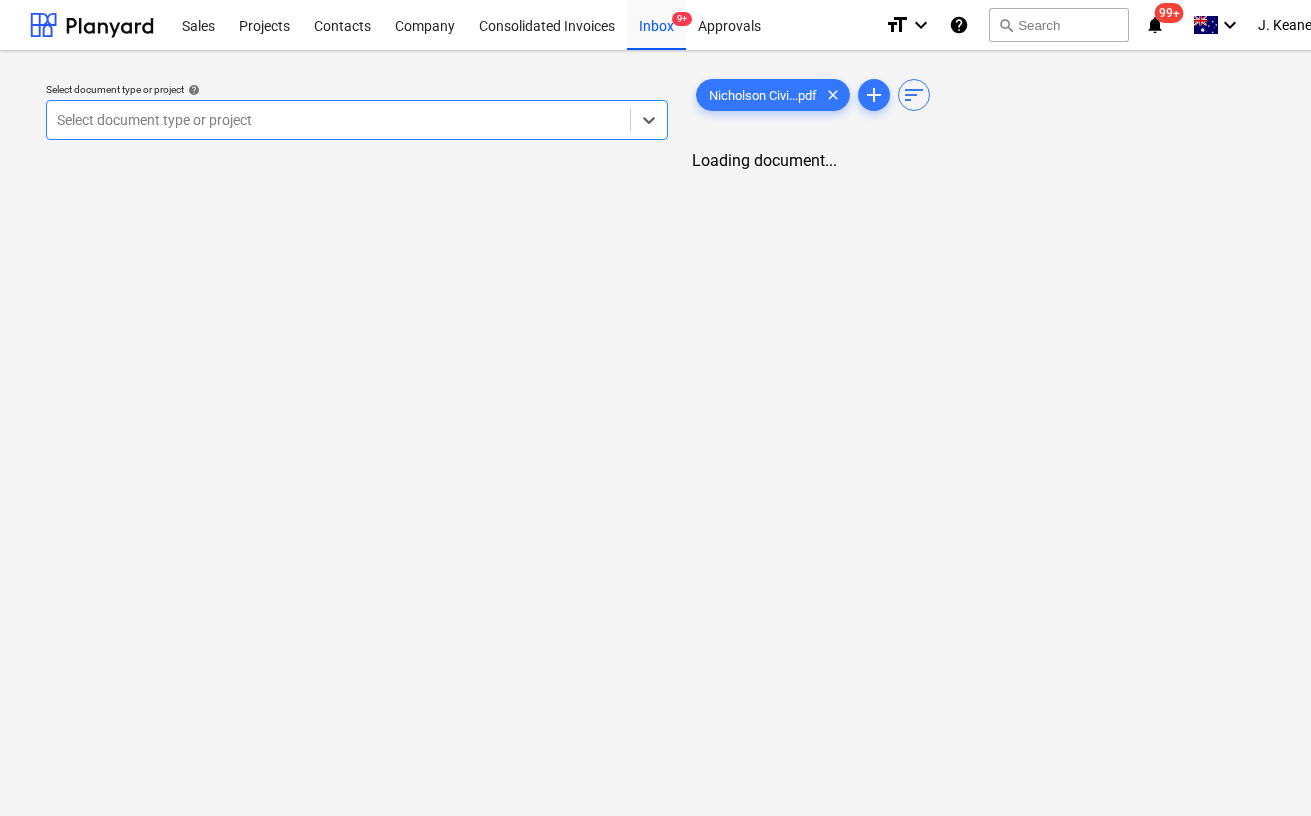 click at bounding box center (338, 120) 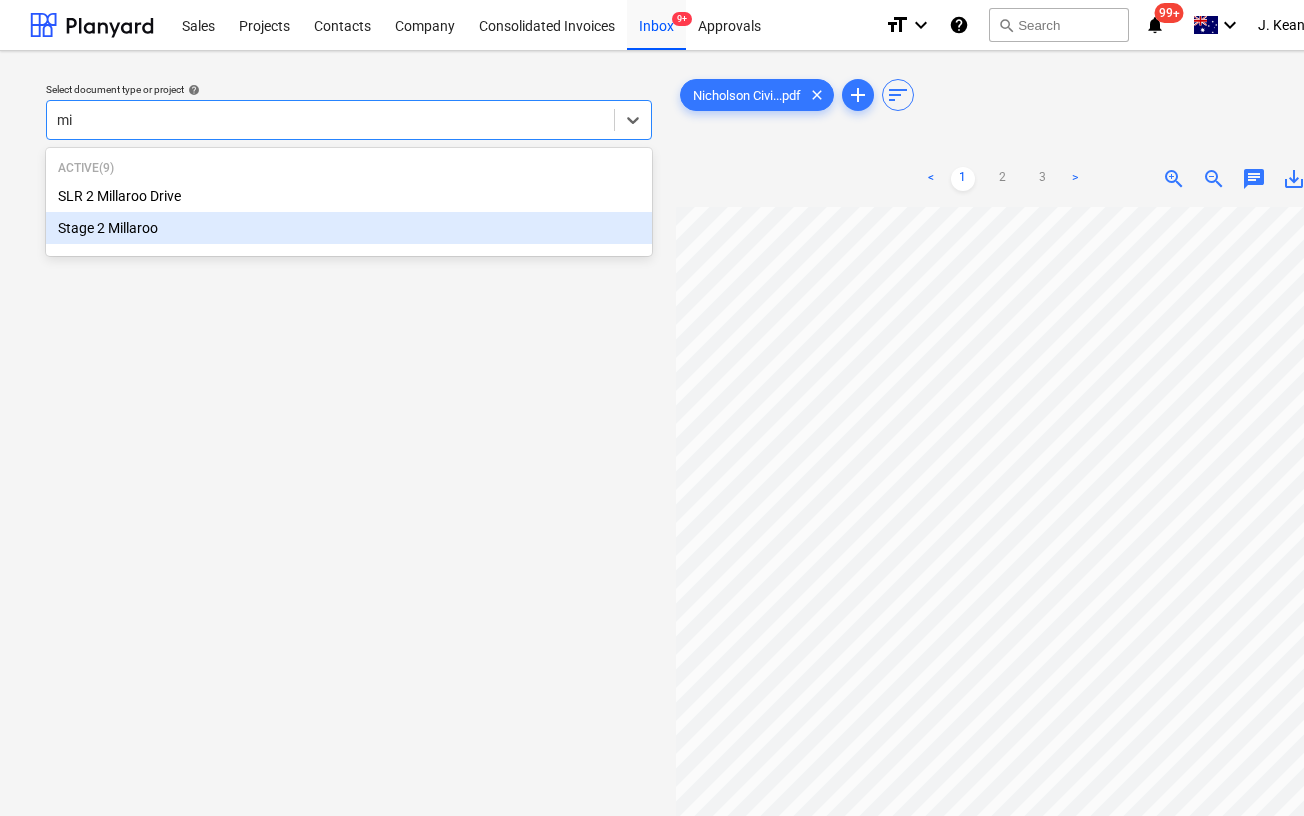 type on "mi" 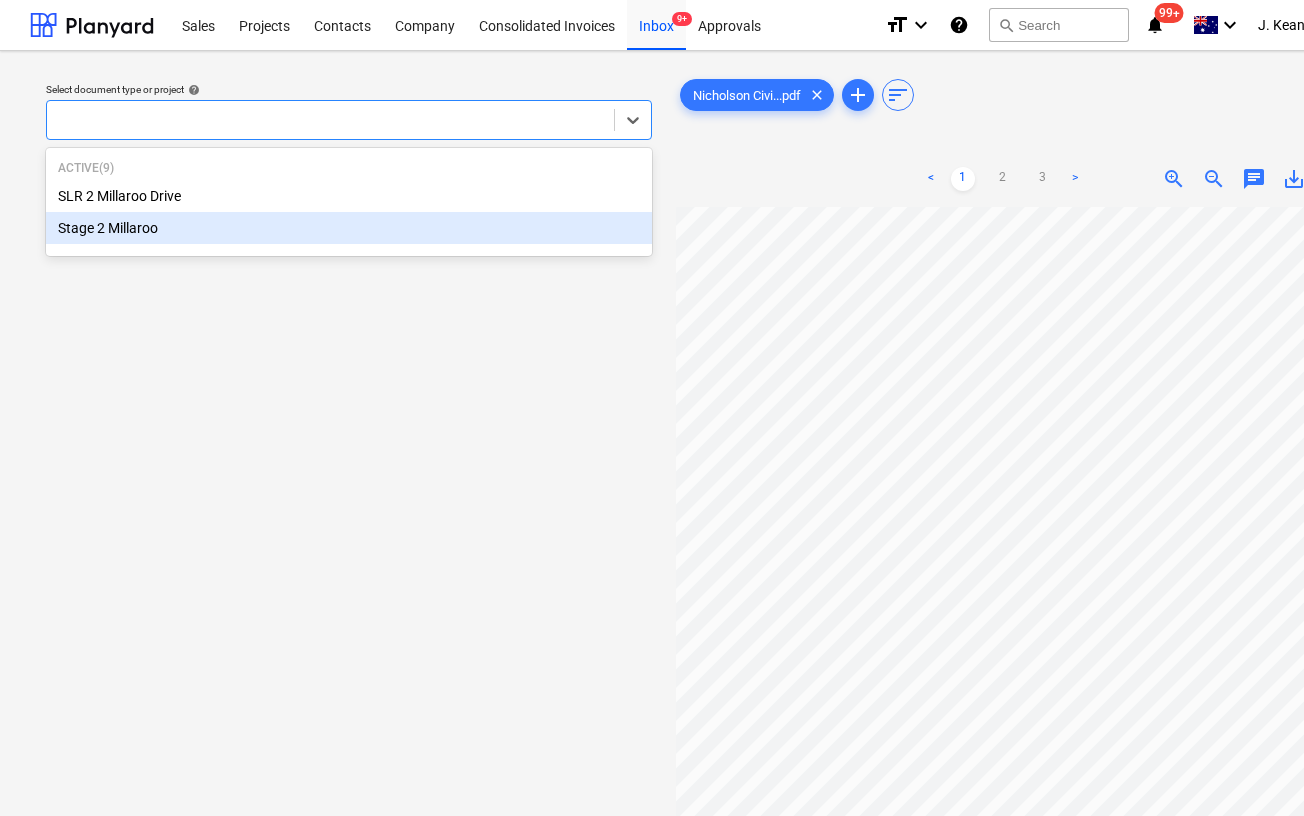 click on "Select document type or project help option Stage 2 [CITY] focused, 2 of 2. 2 results available for search term mi. Use Up and Down to choose options, press Enter to select the currently focused option, press Escape to exit the menu, press Tab to select the option and exit the menu." at bounding box center (349, 521) 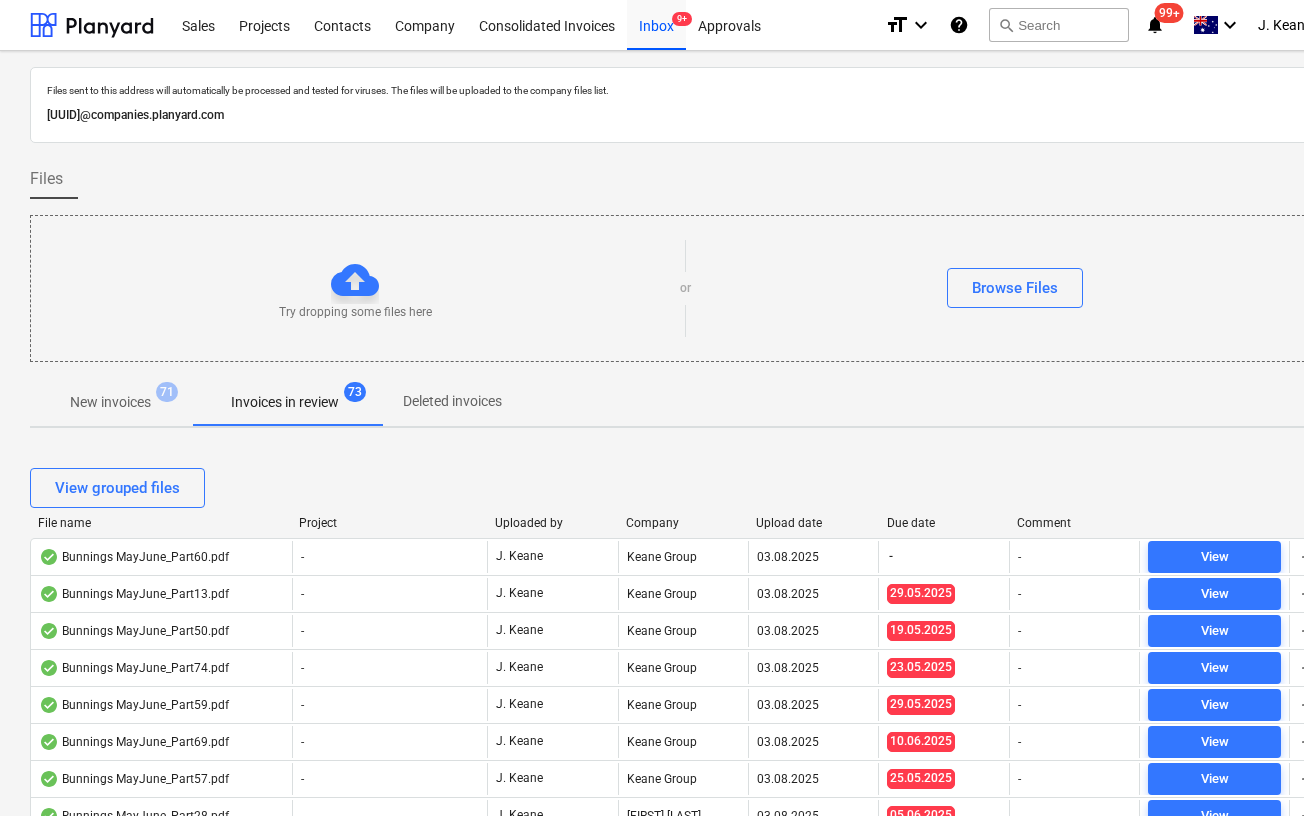 scroll, scrollTop: 40, scrollLeft: 0, axis: vertical 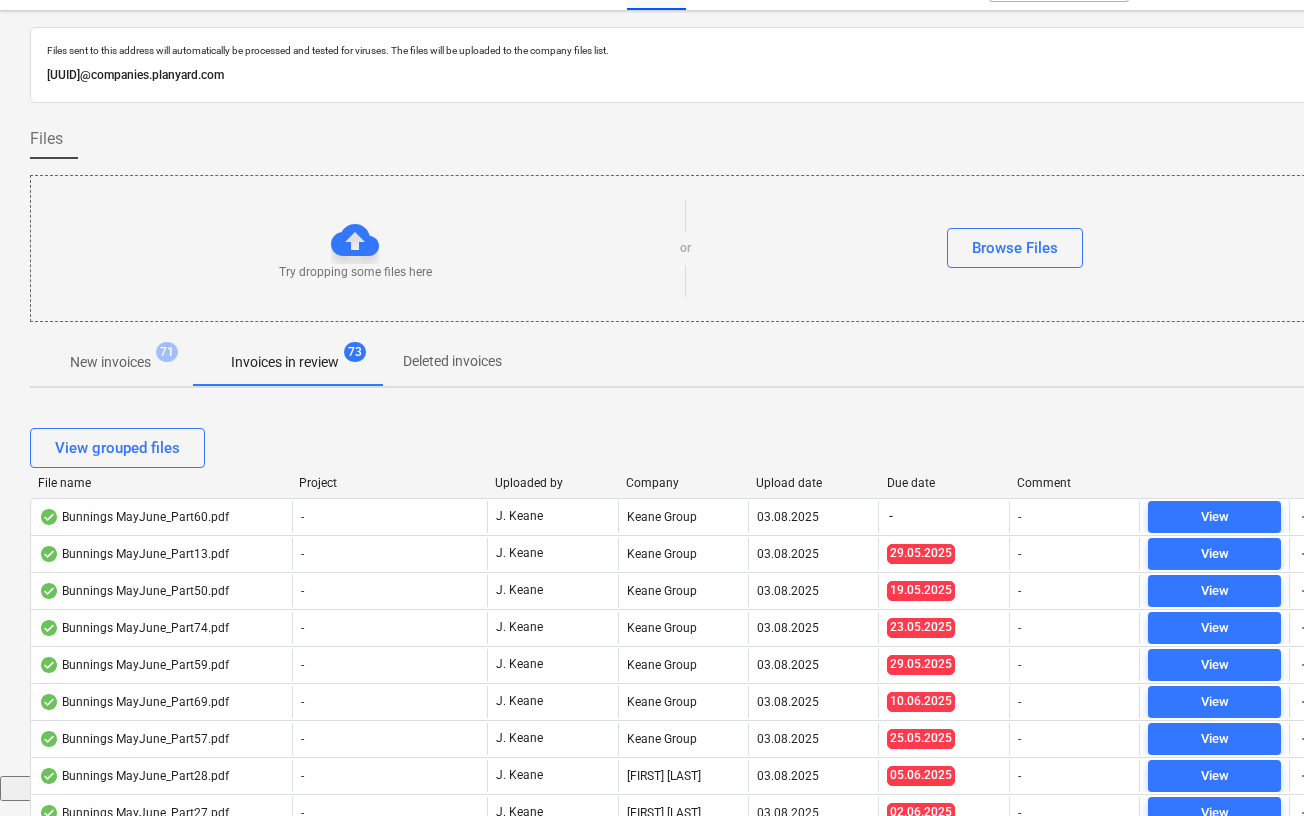 click on "New invoices" at bounding box center (110, 362) 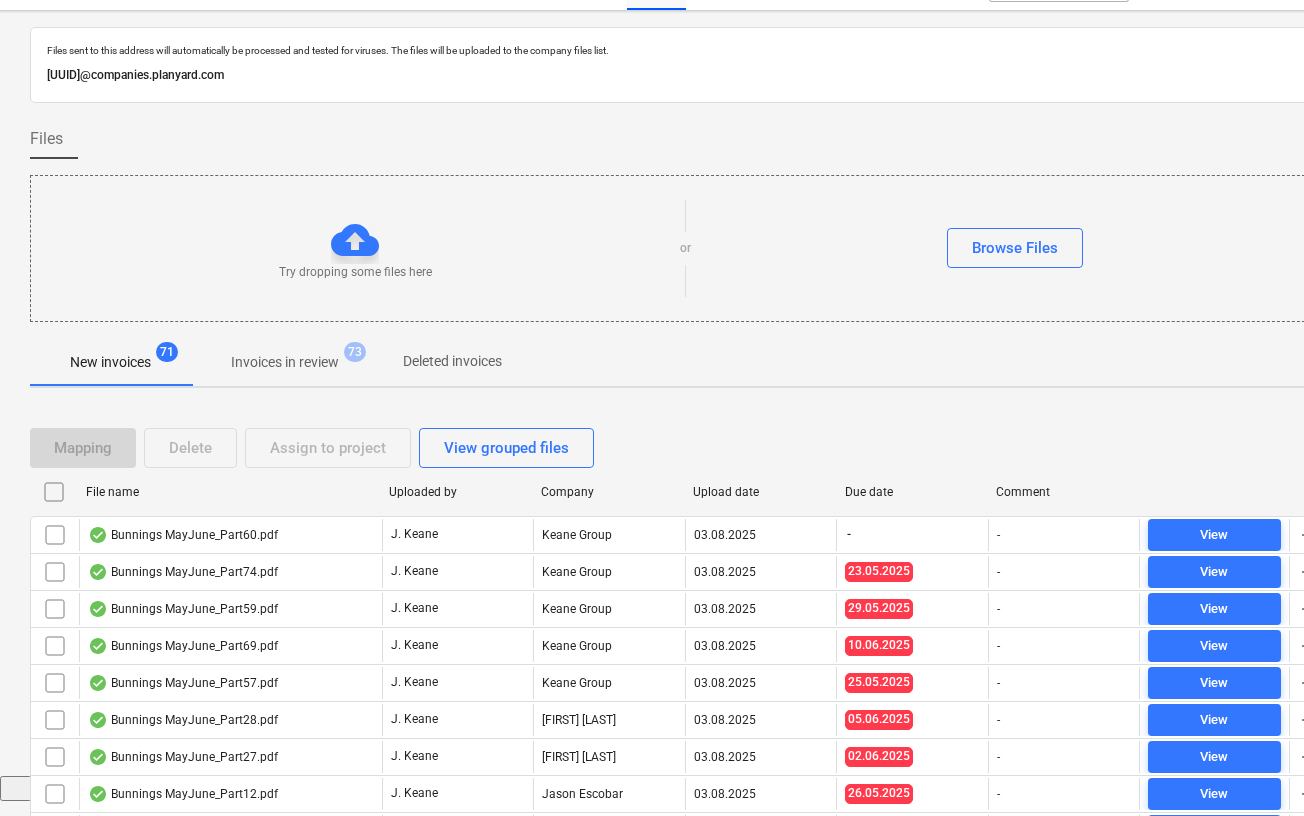 click on "Invoices in review" at bounding box center (285, 362) 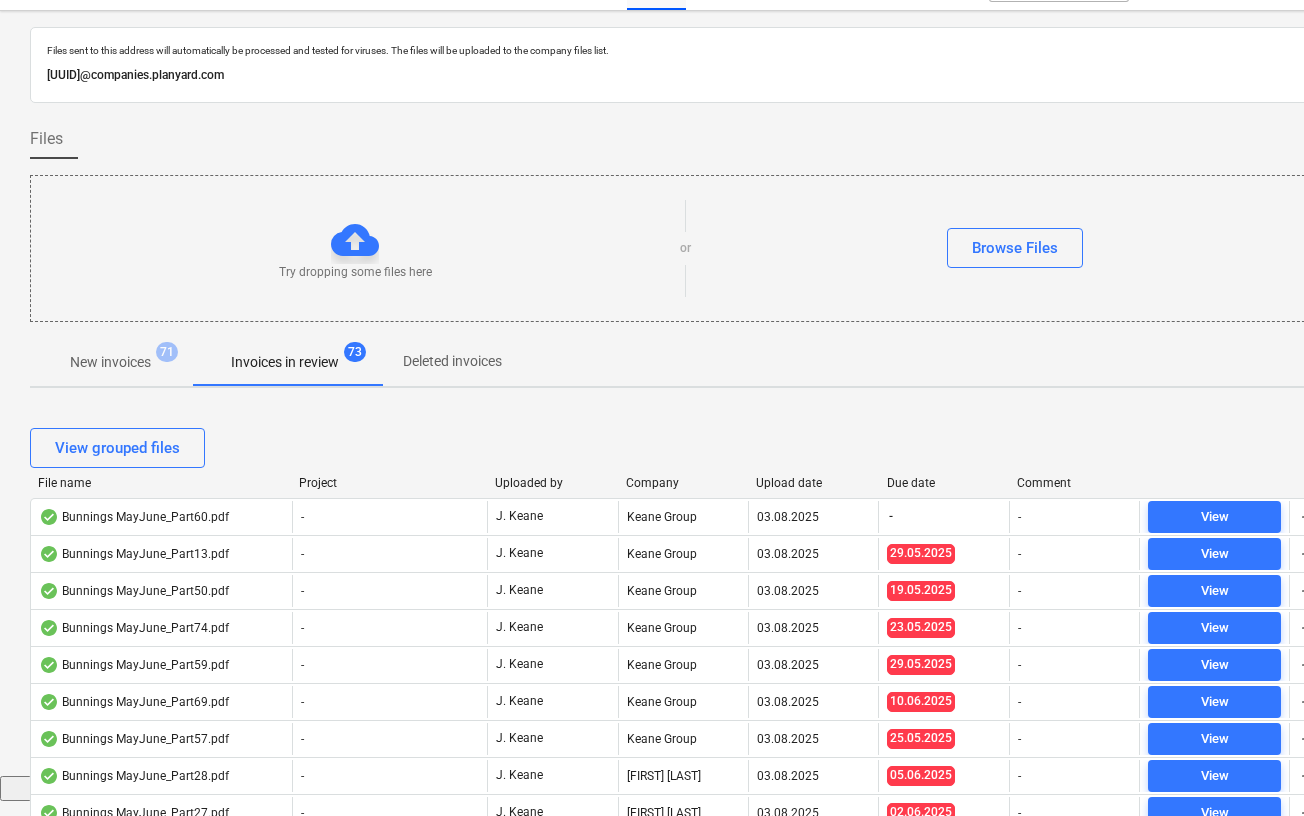 click on "Upload date" at bounding box center [813, 483] 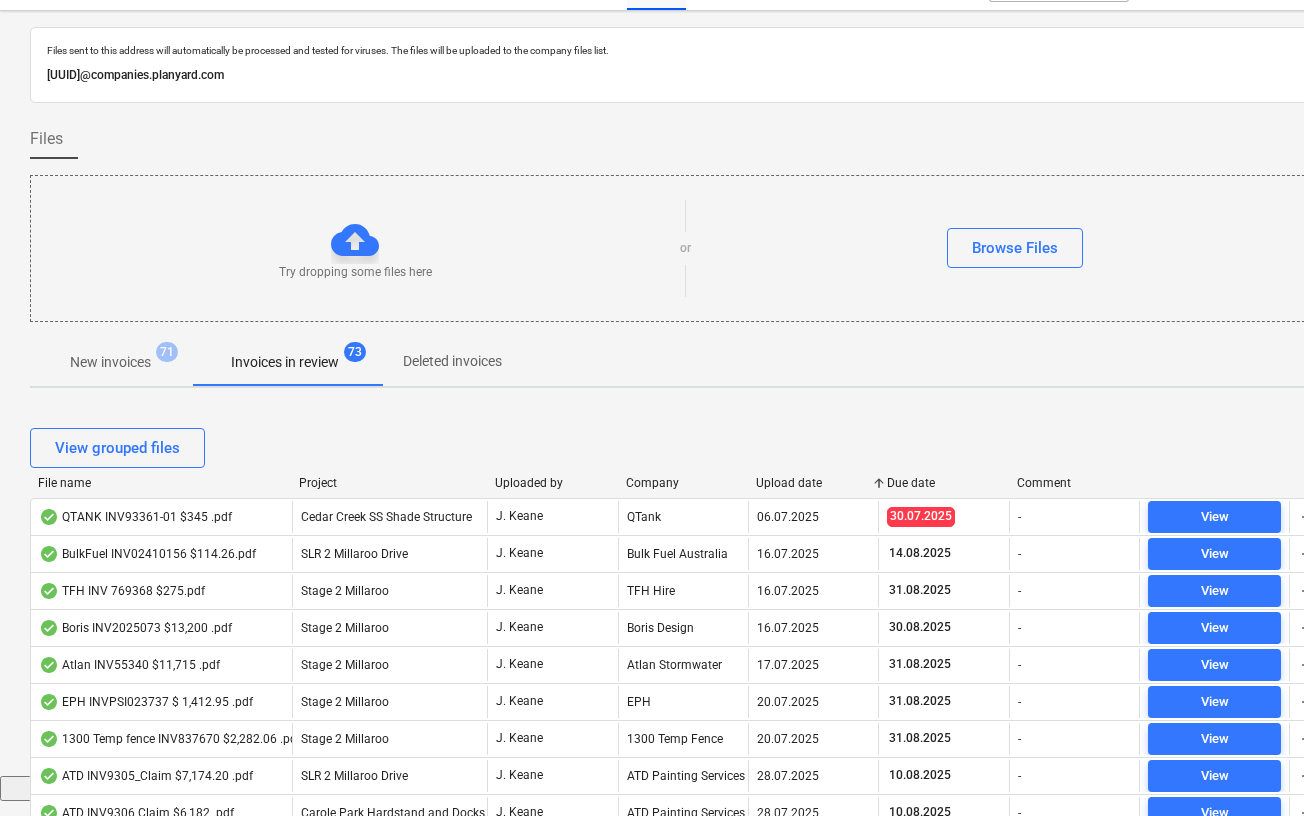 click on "Upload date" at bounding box center (813, 483) 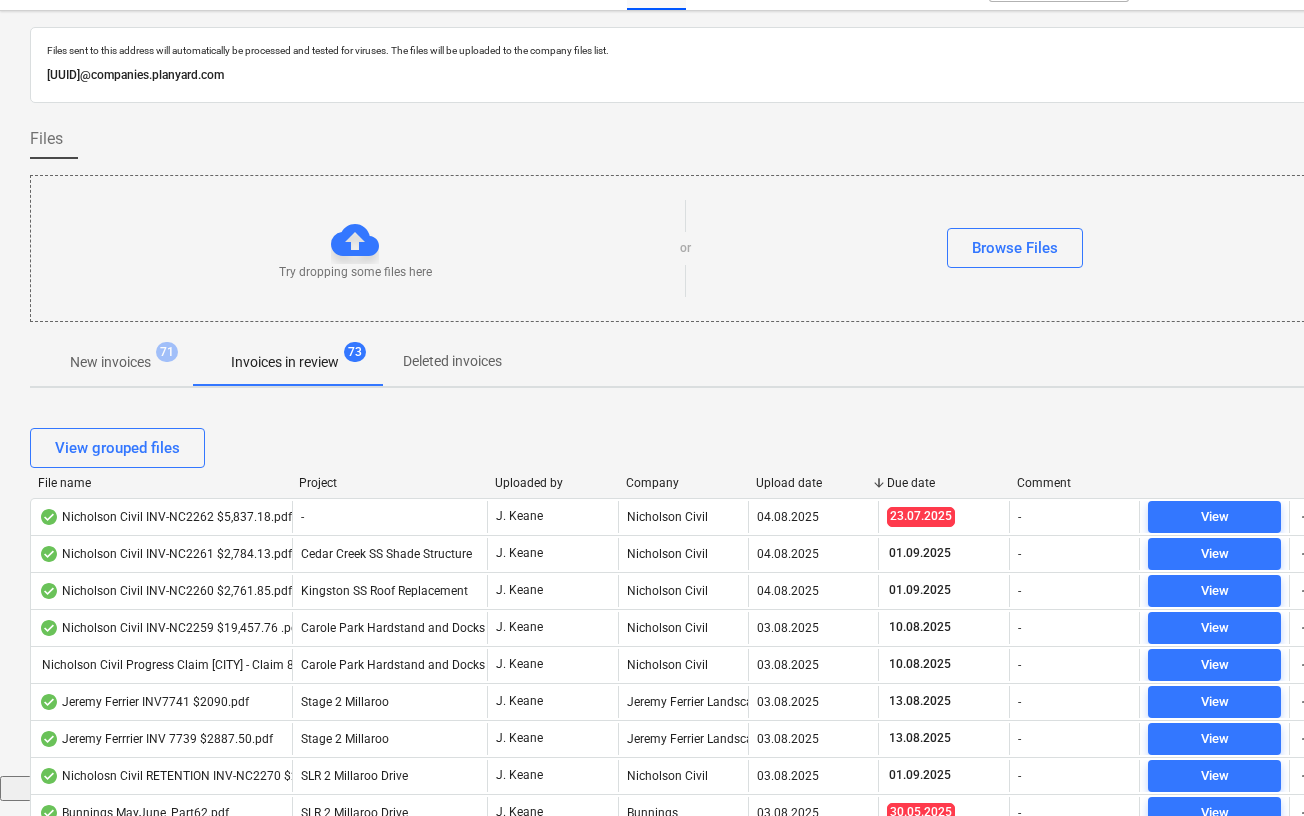 click on "New invoices 71" at bounding box center (110, 362) 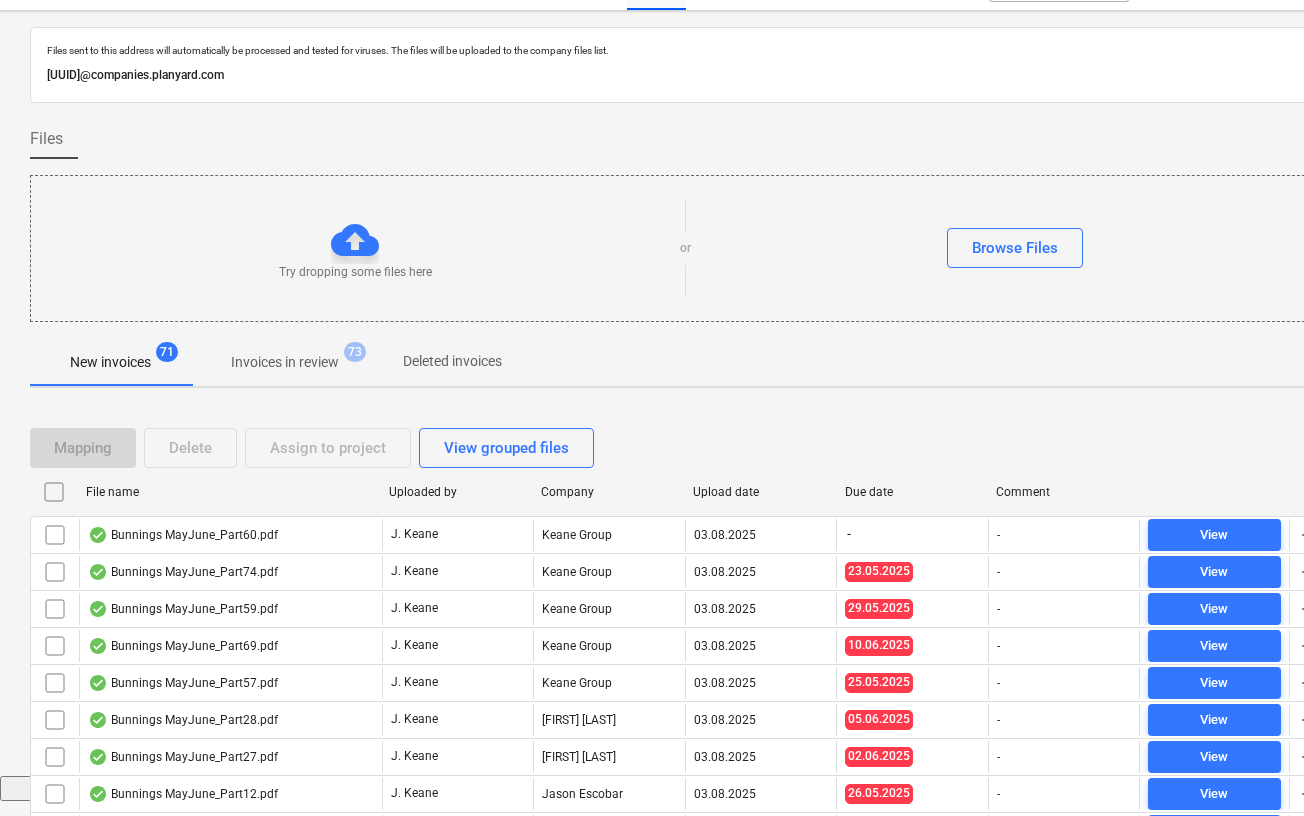 click on "Upload date" at bounding box center [761, 492] 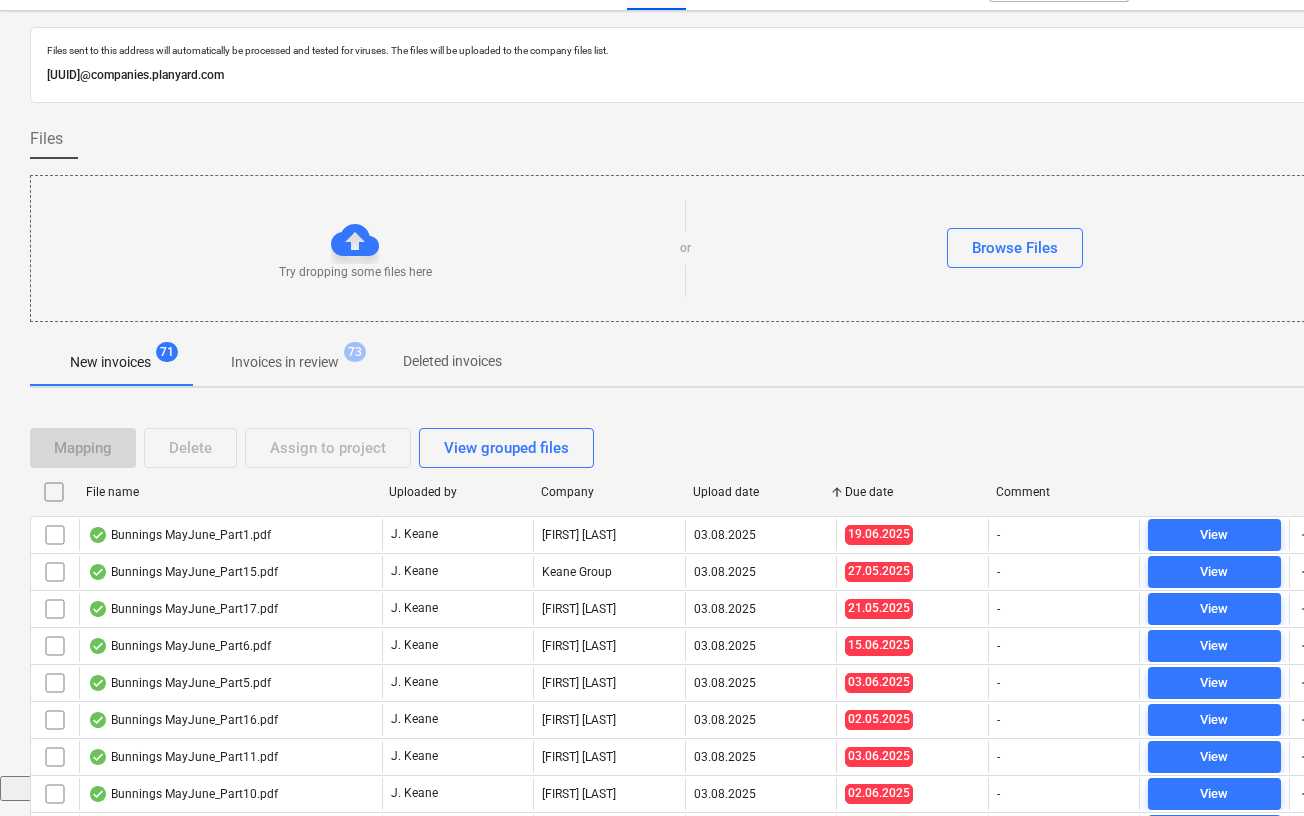 click on "Upload date" at bounding box center (761, 492) 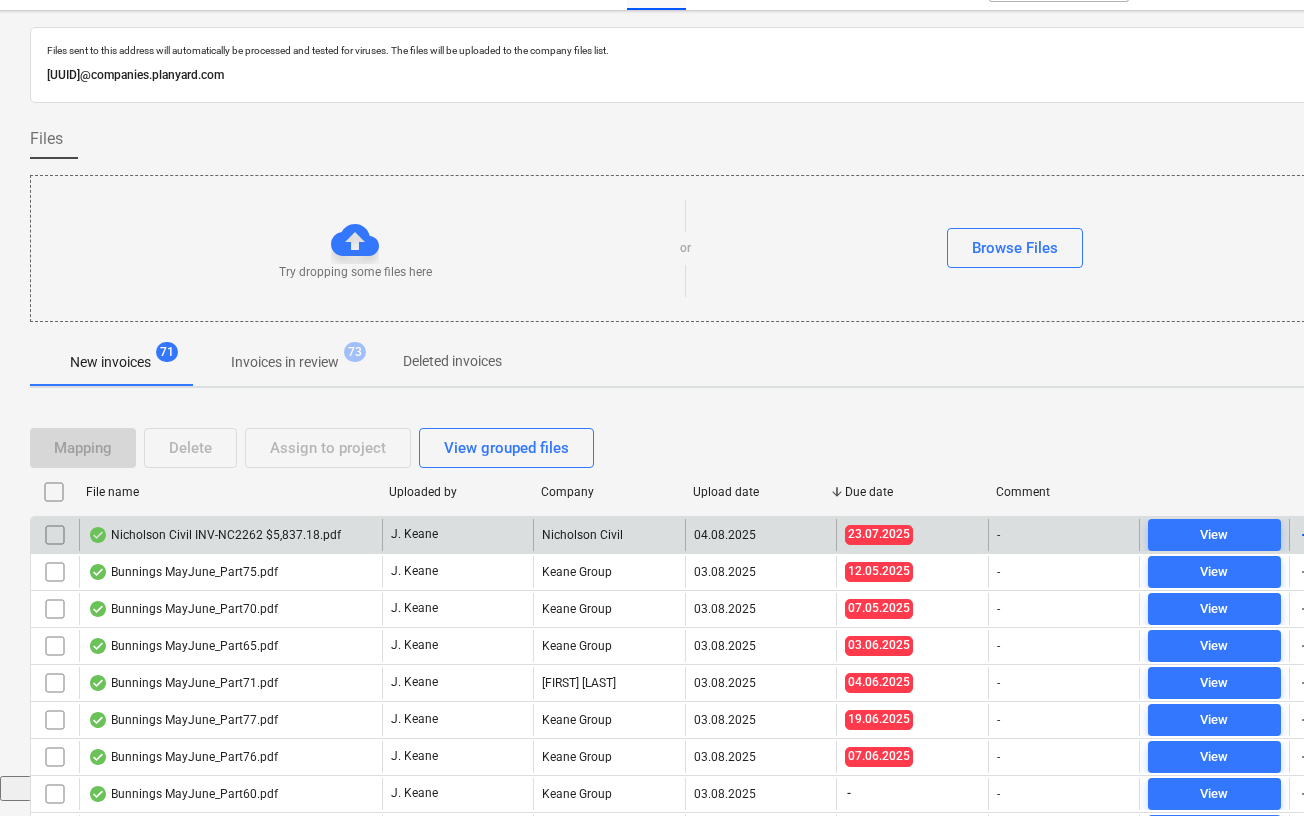 click at bounding box center [55, 535] 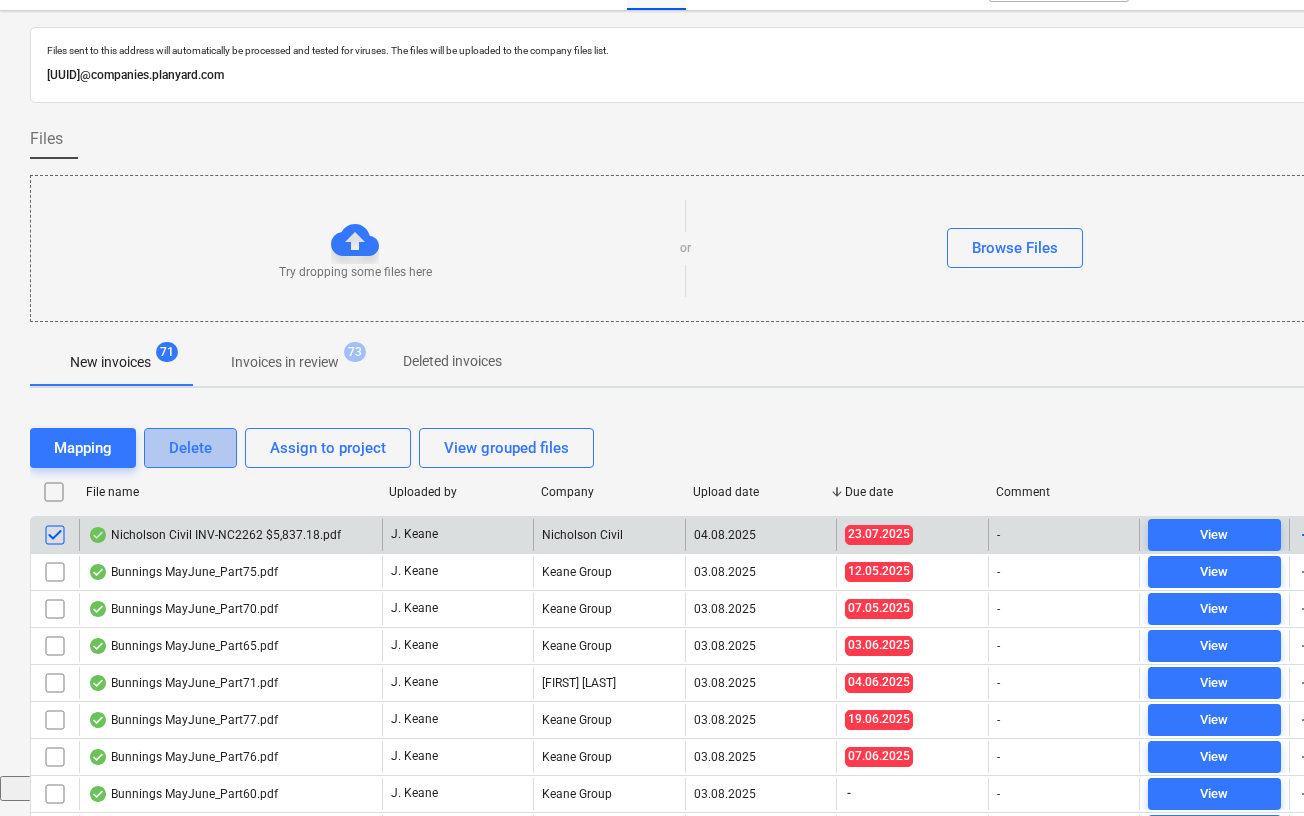 click on "Delete" at bounding box center (190, 448) 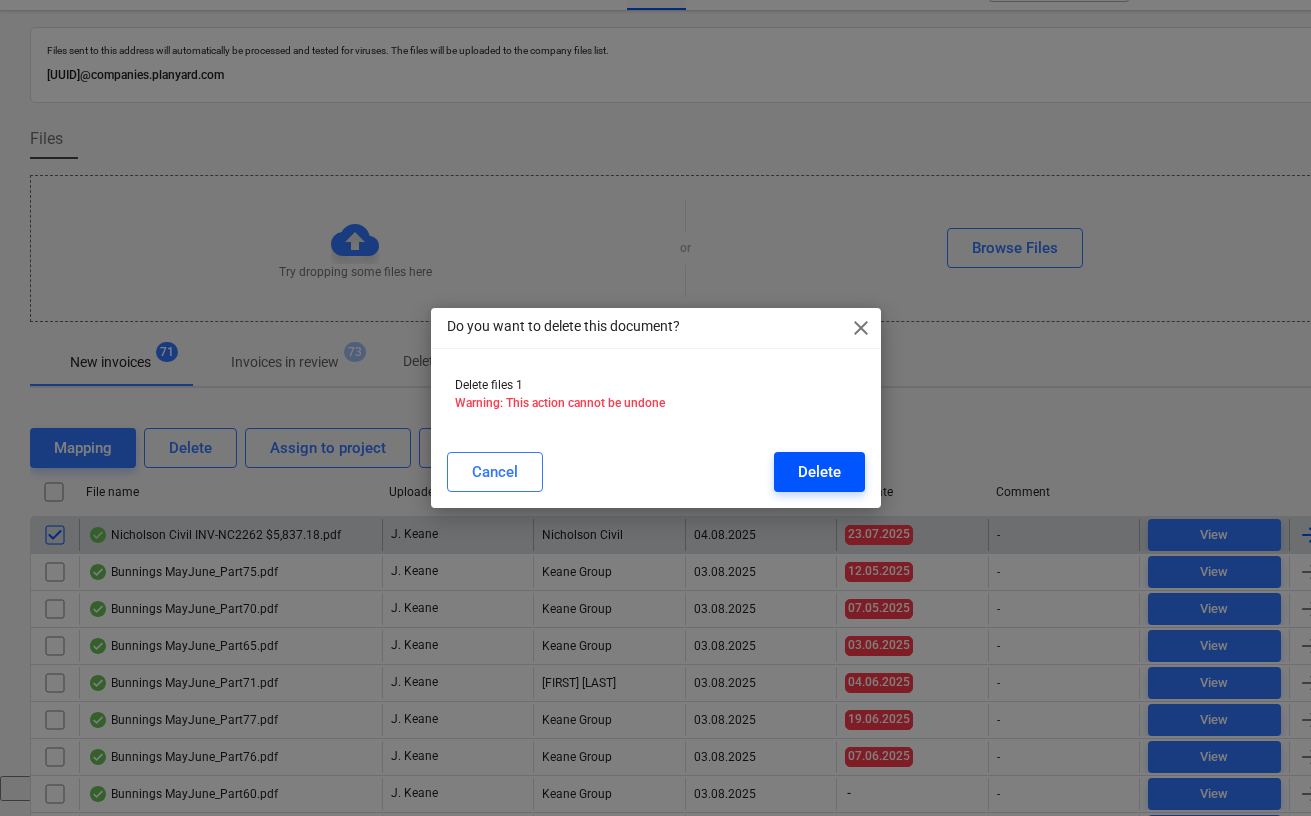click on "Delete" at bounding box center [819, 472] 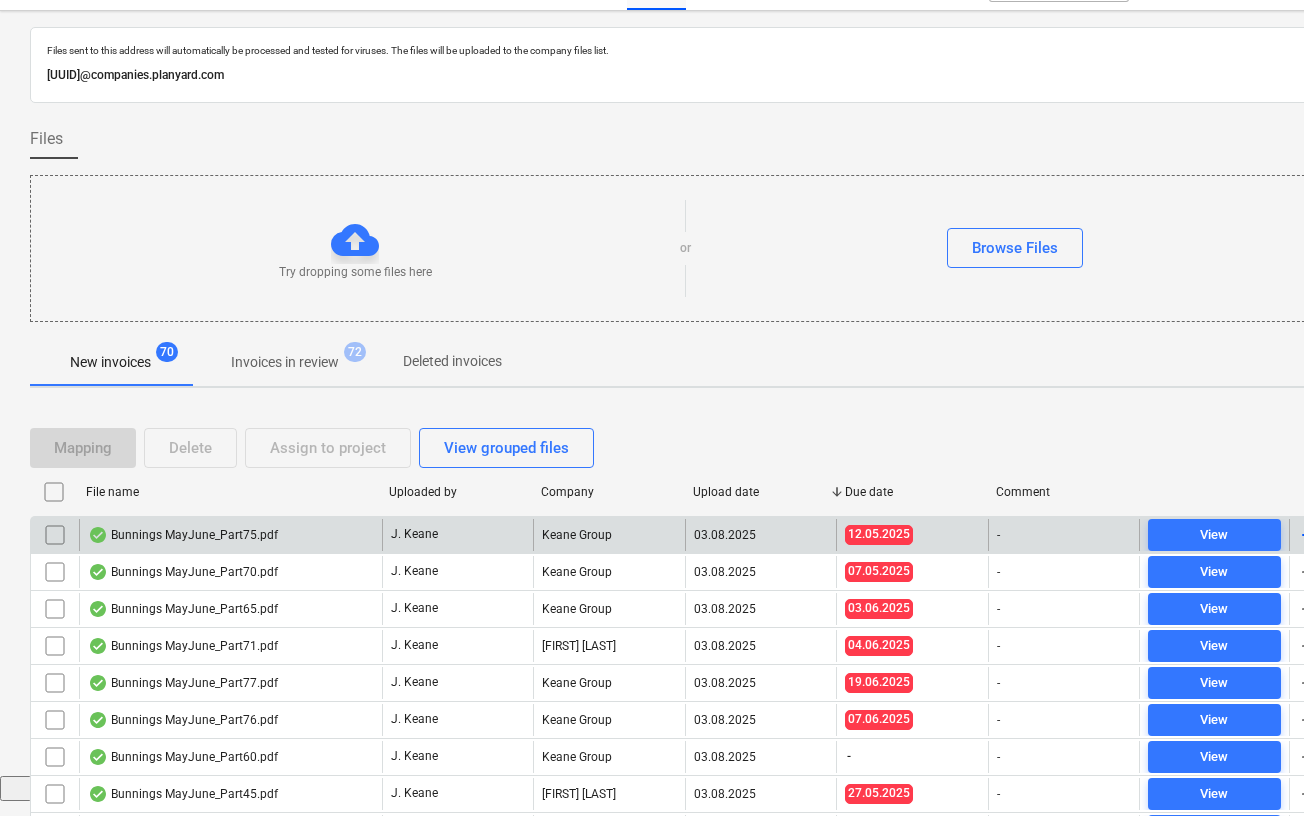 click on "Invoices in review" at bounding box center (285, 362) 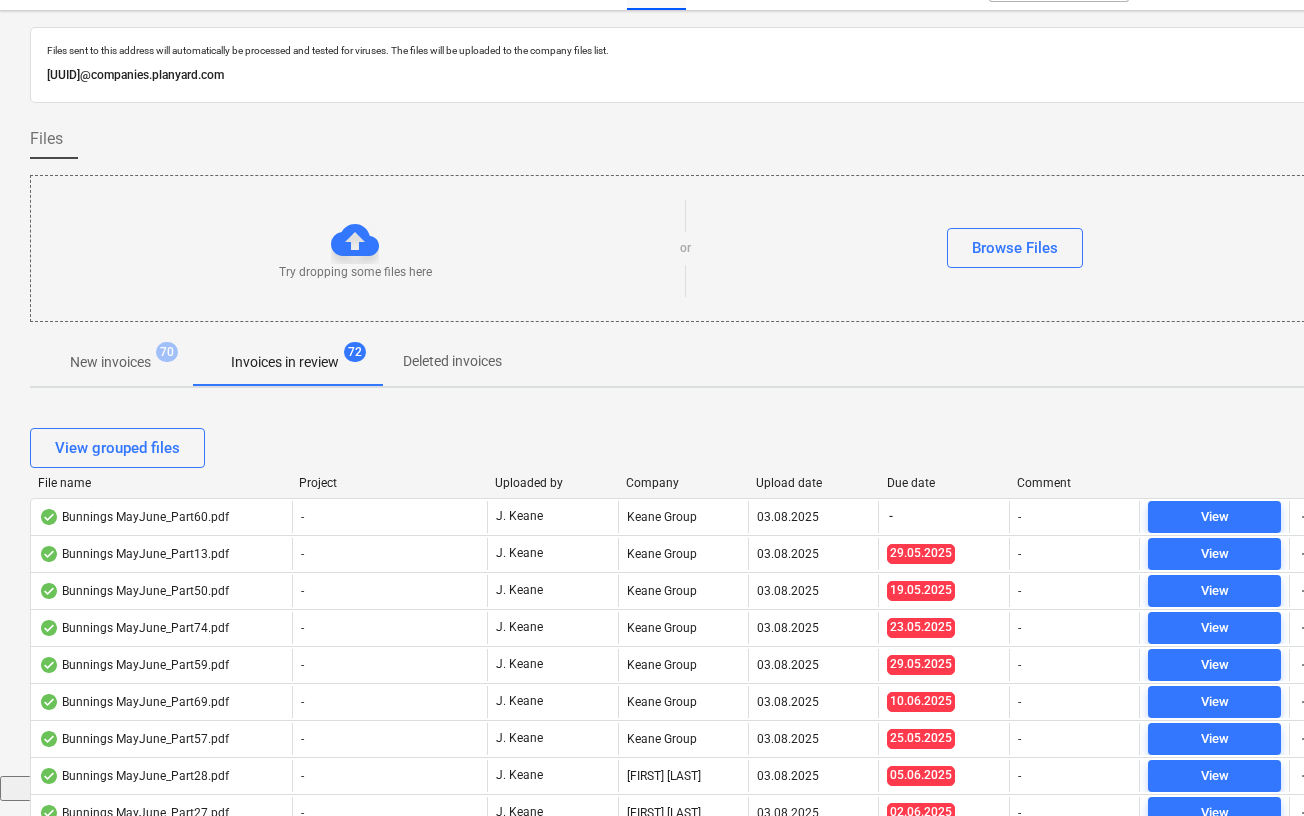 click on "Upload date" at bounding box center [813, 483] 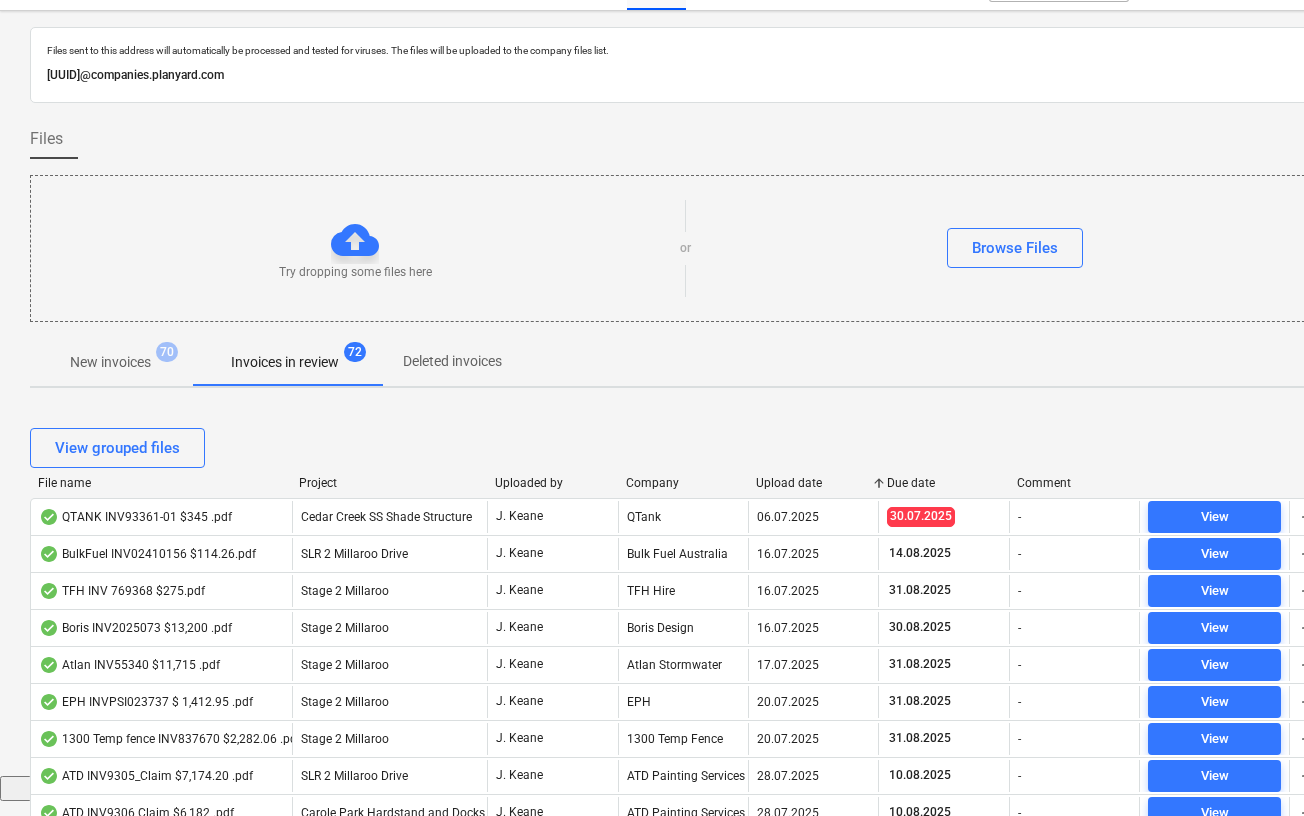 click on "Upload date" at bounding box center (813, 483) 